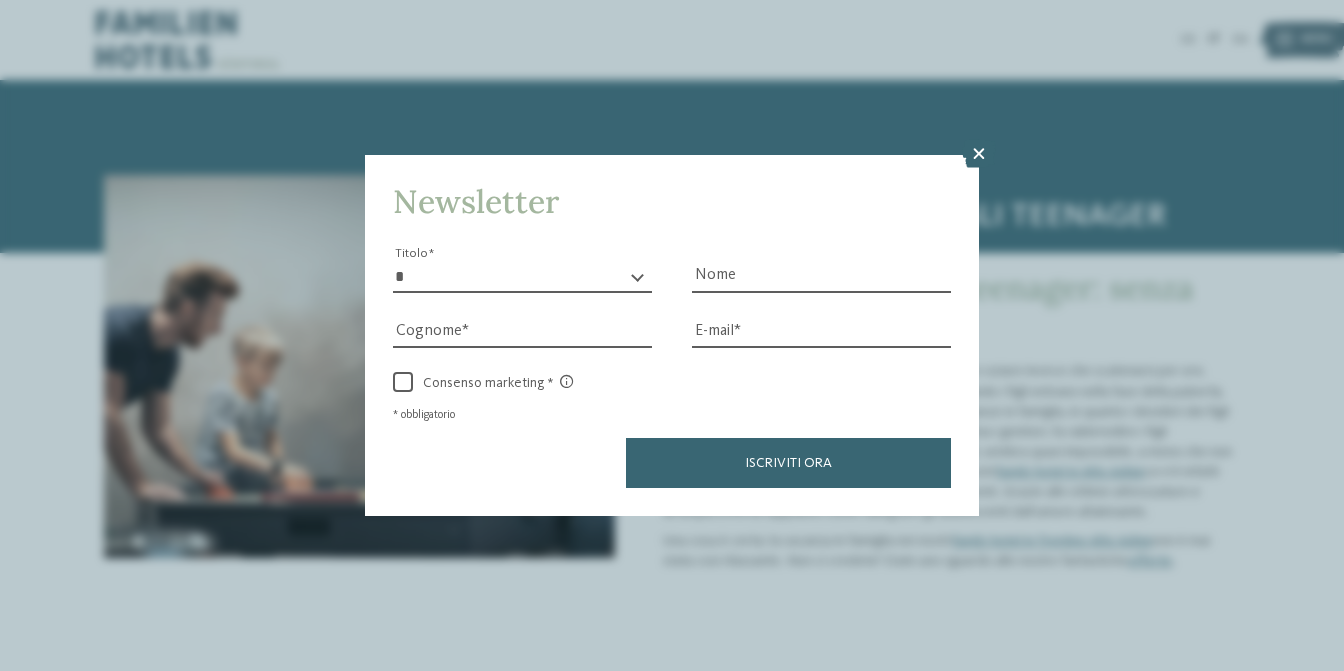 scroll, scrollTop: 0, scrollLeft: 0, axis: both 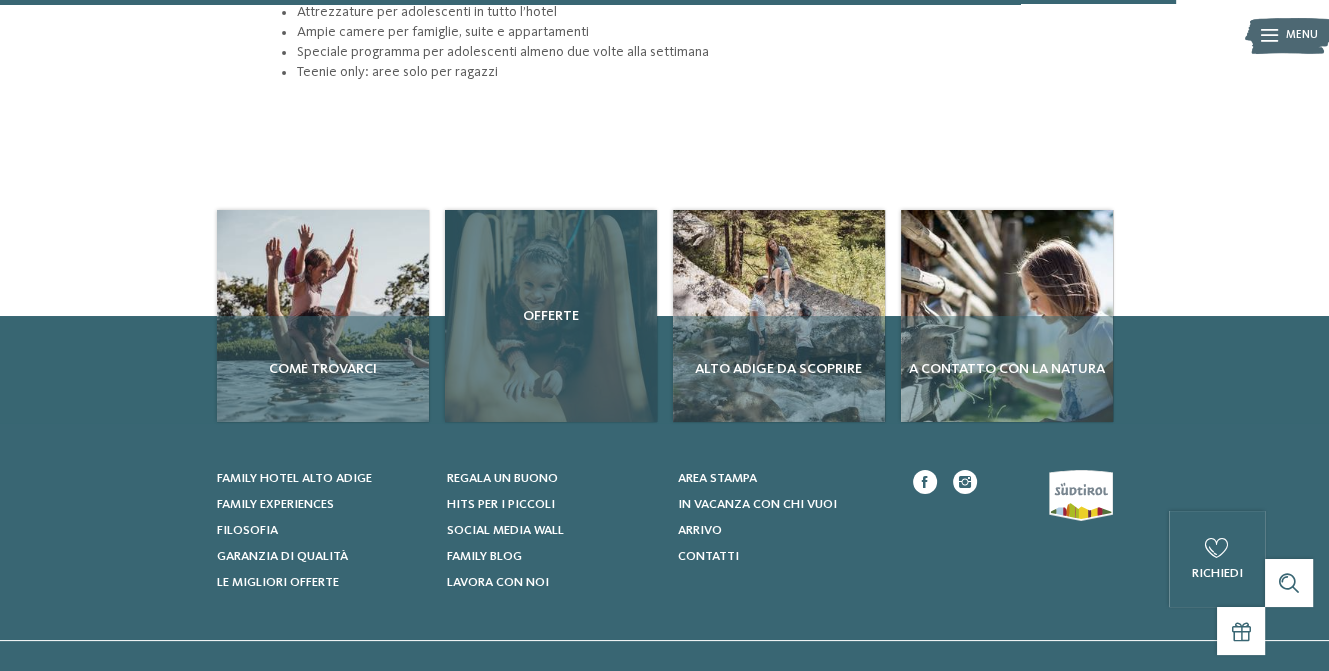 click on "Offerte" at bounding box center (551, 316) 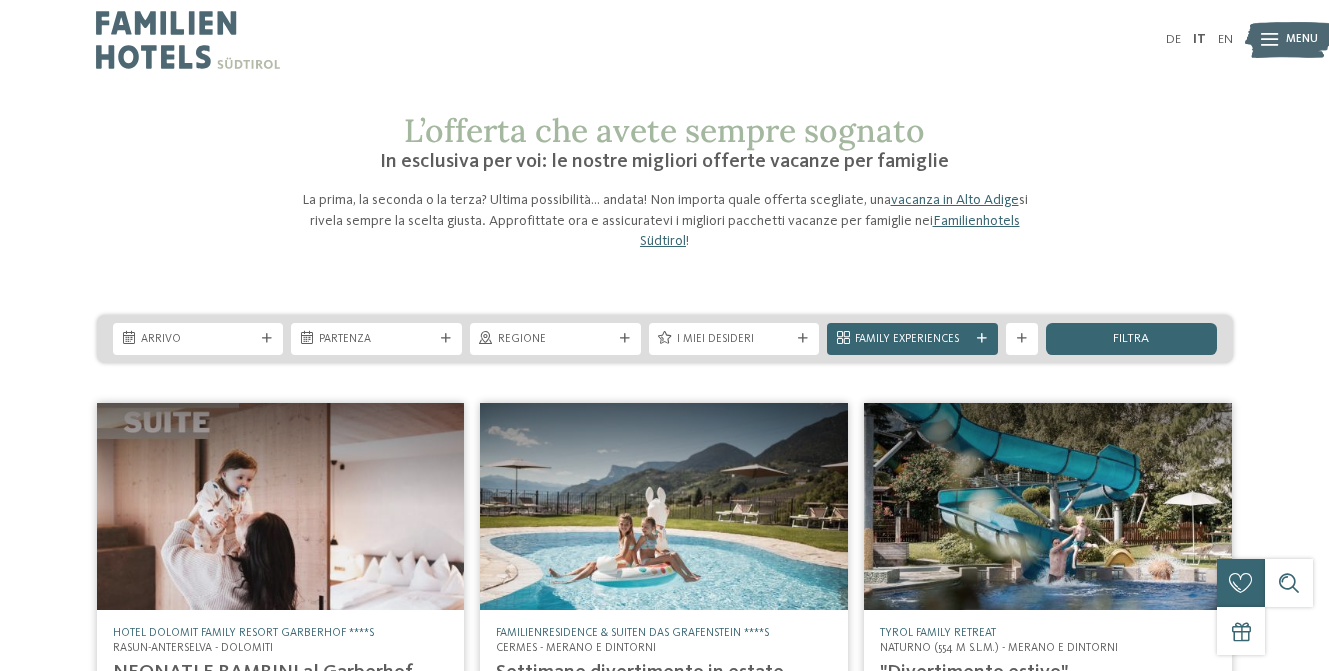 scroll, scrollTop: 0, scrollLeft: 0, axis: both 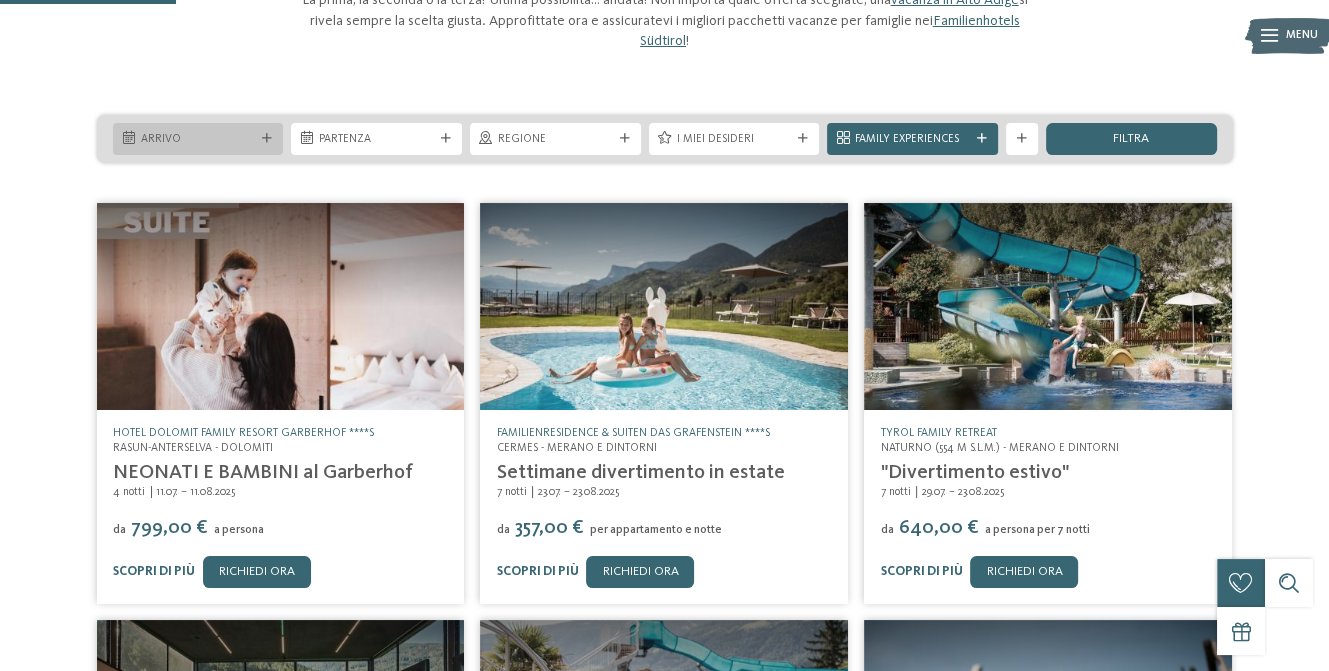 click on "Arrivo" at bounding box center (198, 139) 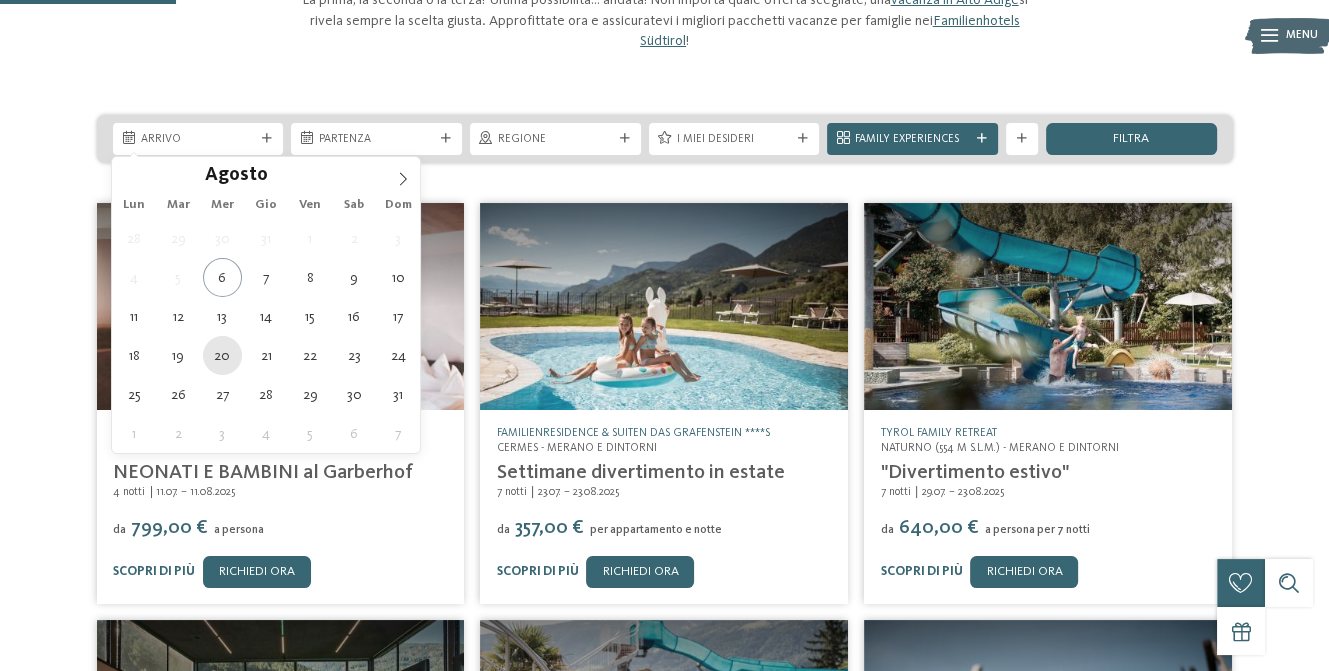 type on "20.08.2025" 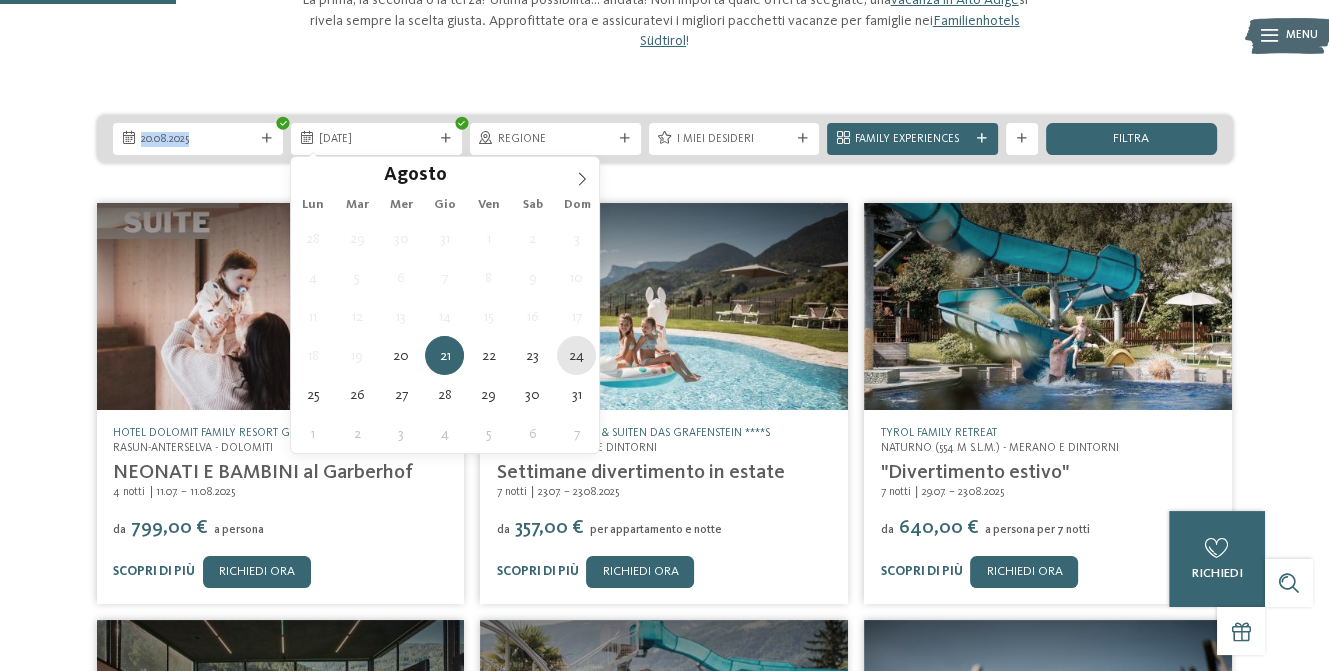 type on "[DATE]" 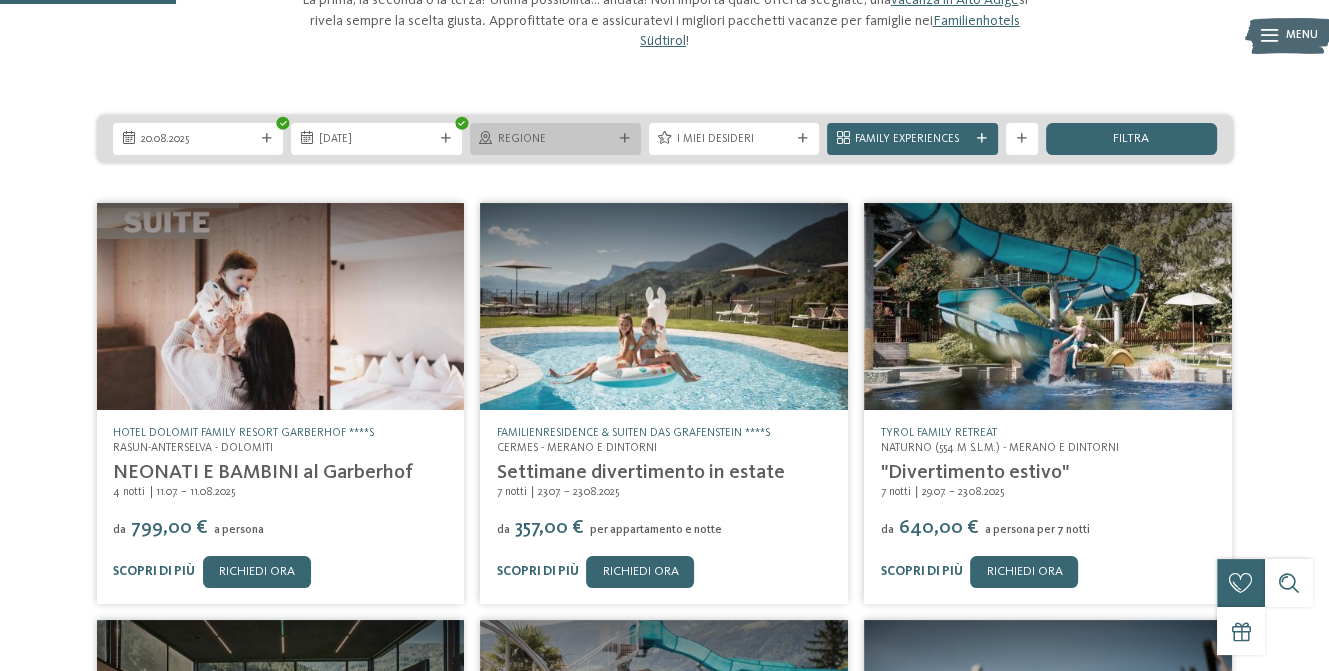 click on "Regione" at bounding box center (555, 140) 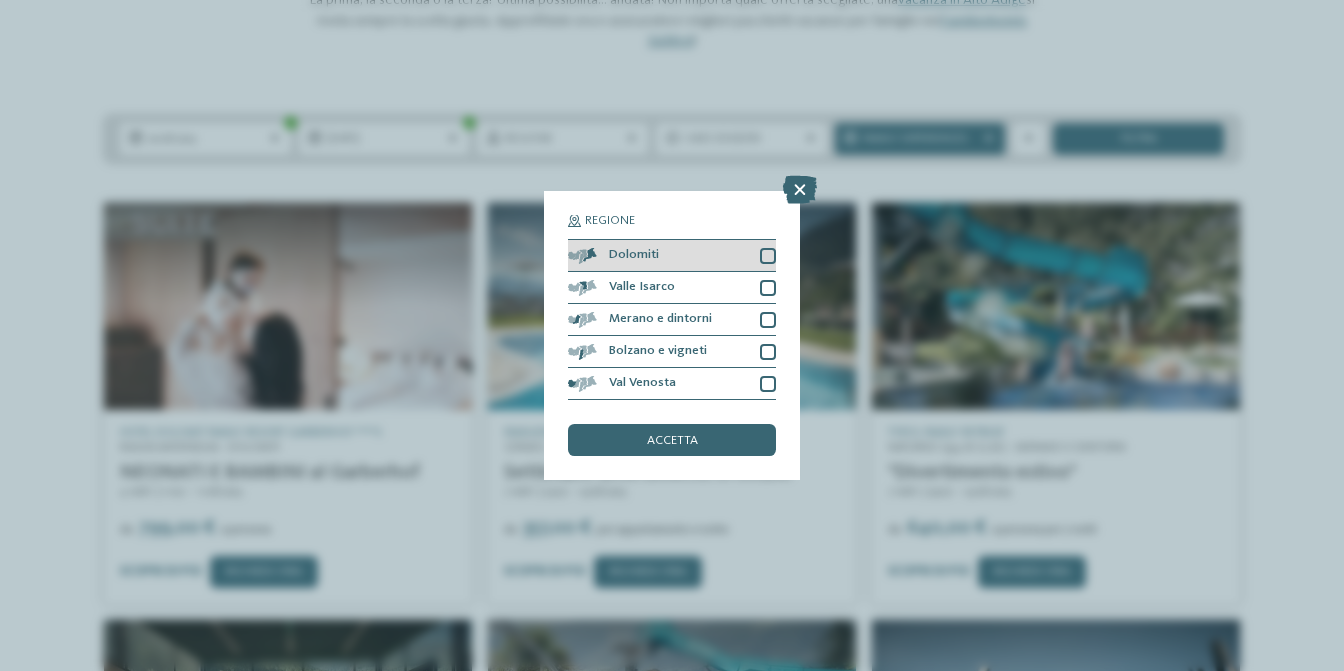 click at bounding box center [768, 256] 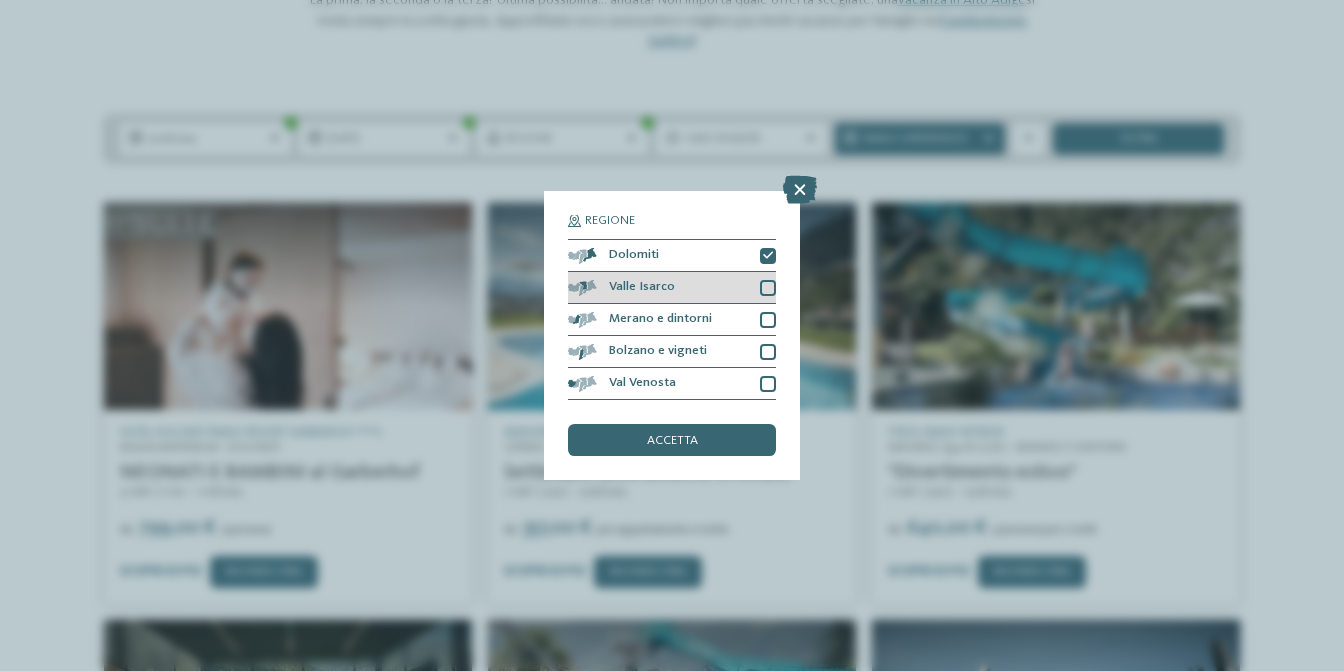 click at bounding box center (768, 288) 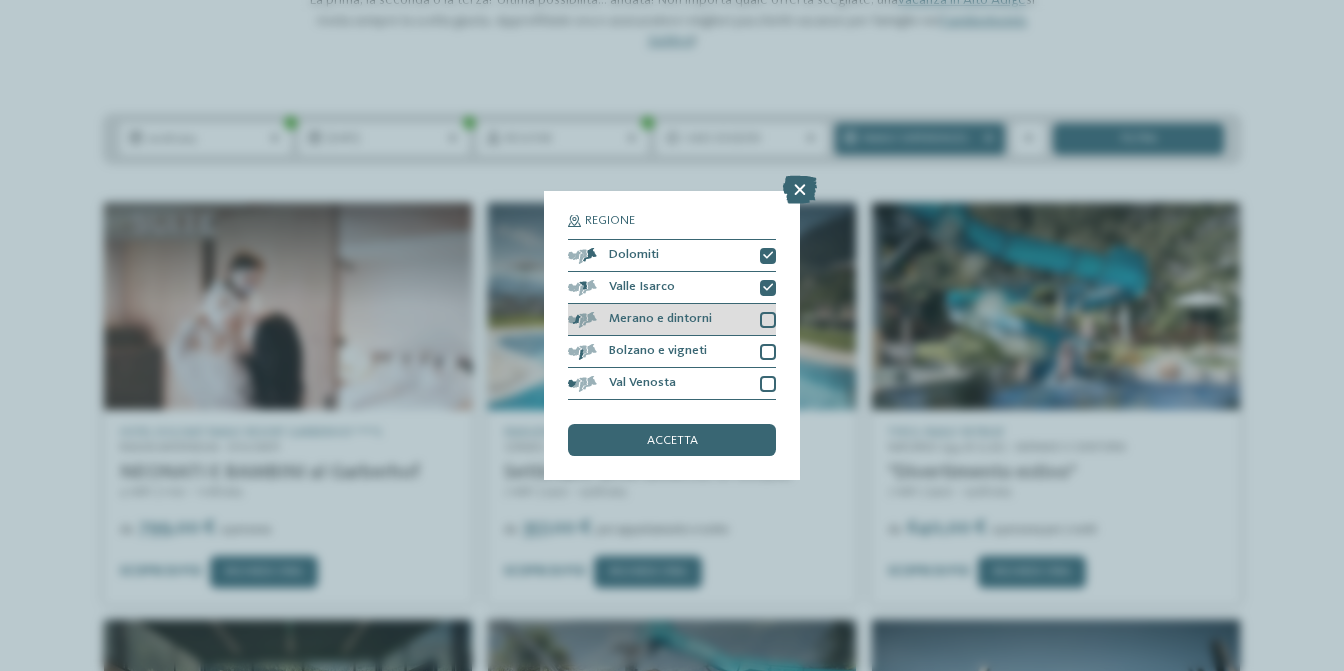 click at bounding box center [768, 320] 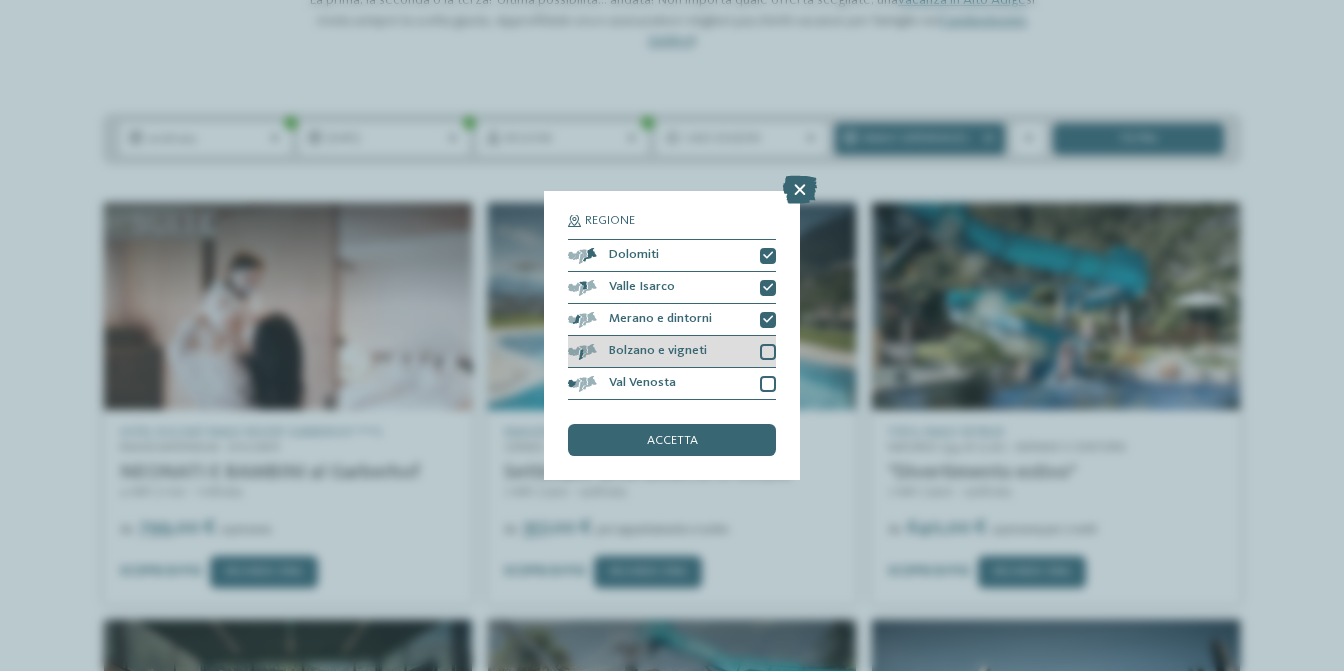 click at bounding box center (768, 352) 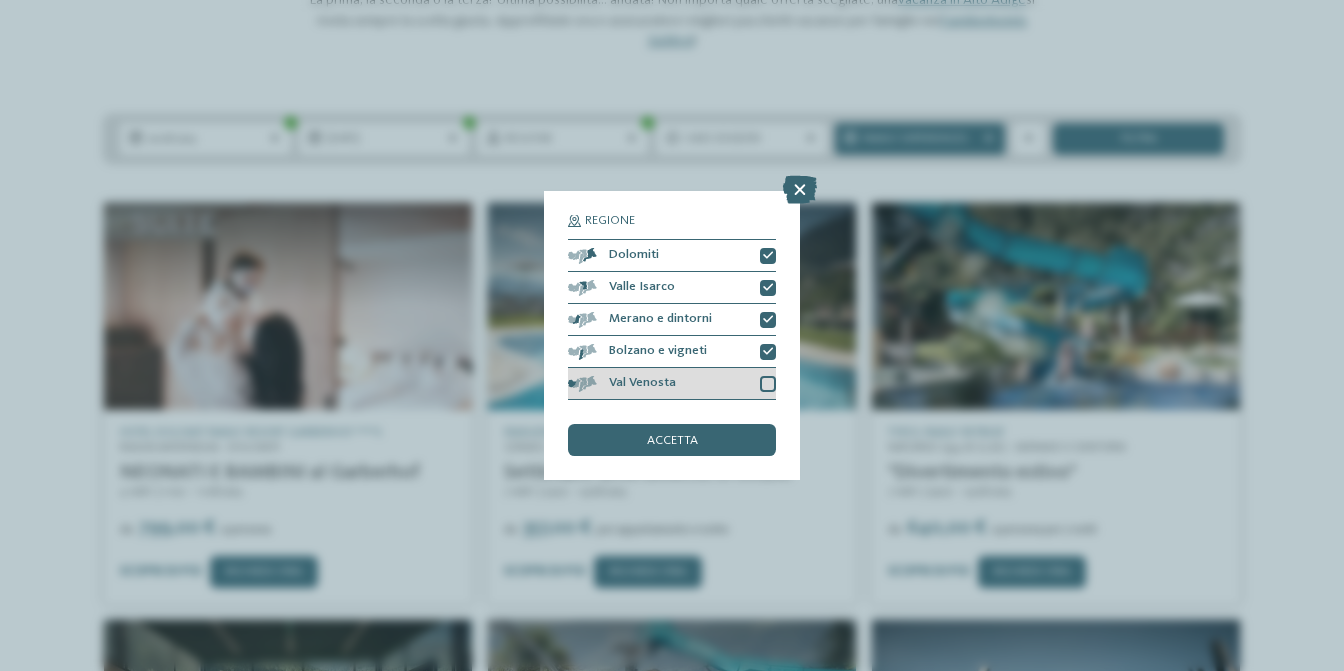 click on "Val Venosta" at bounding box center [672, 384] 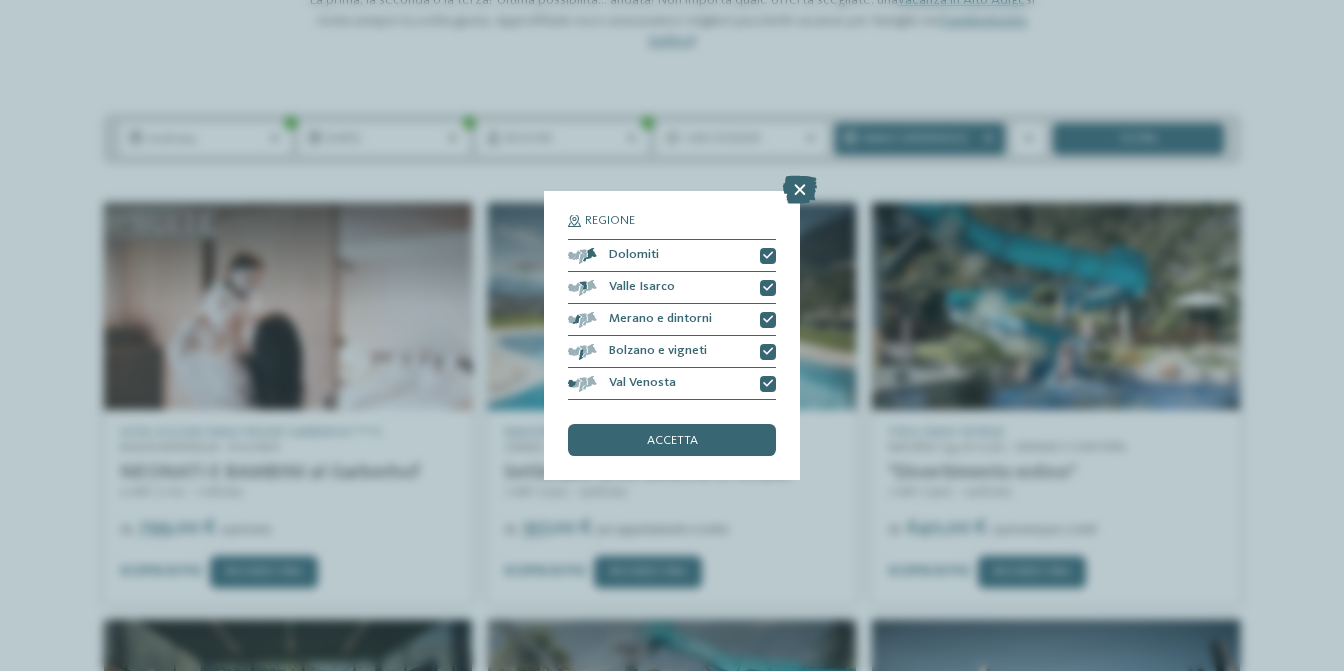 click on "accetta" at bounding box center (672, 440) 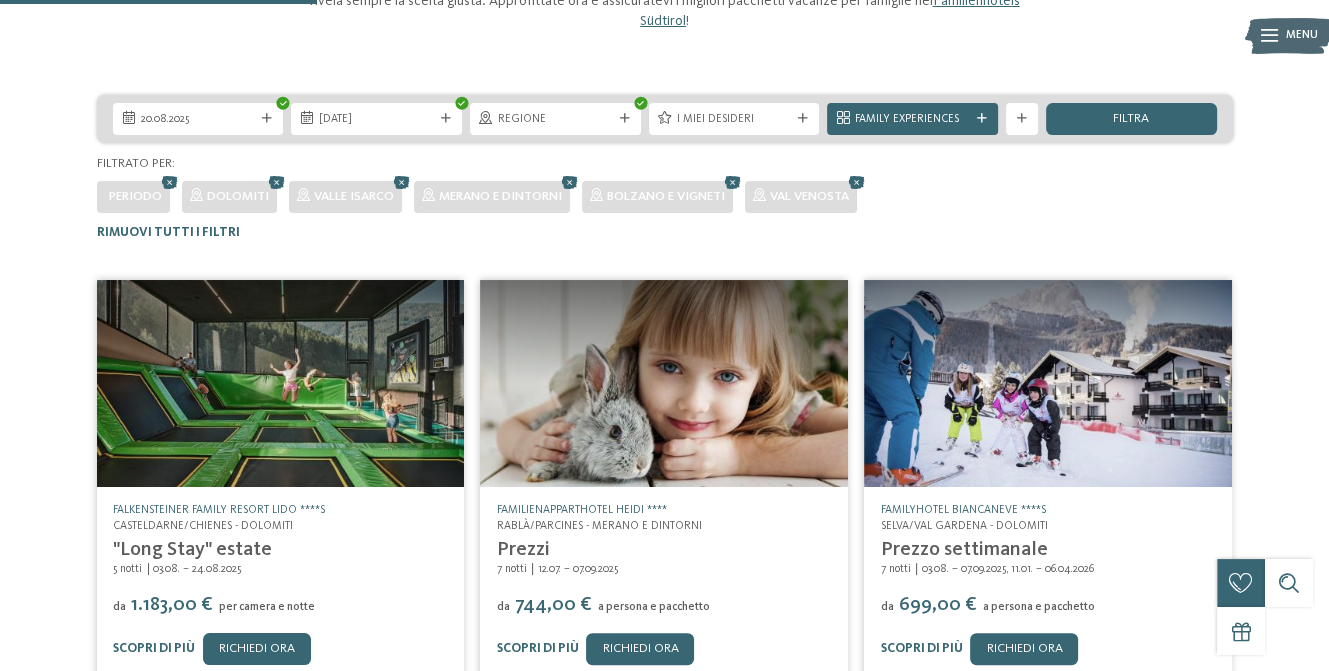 scroll, scrollTop: 82, scrollLeft: 0, axis: vertical 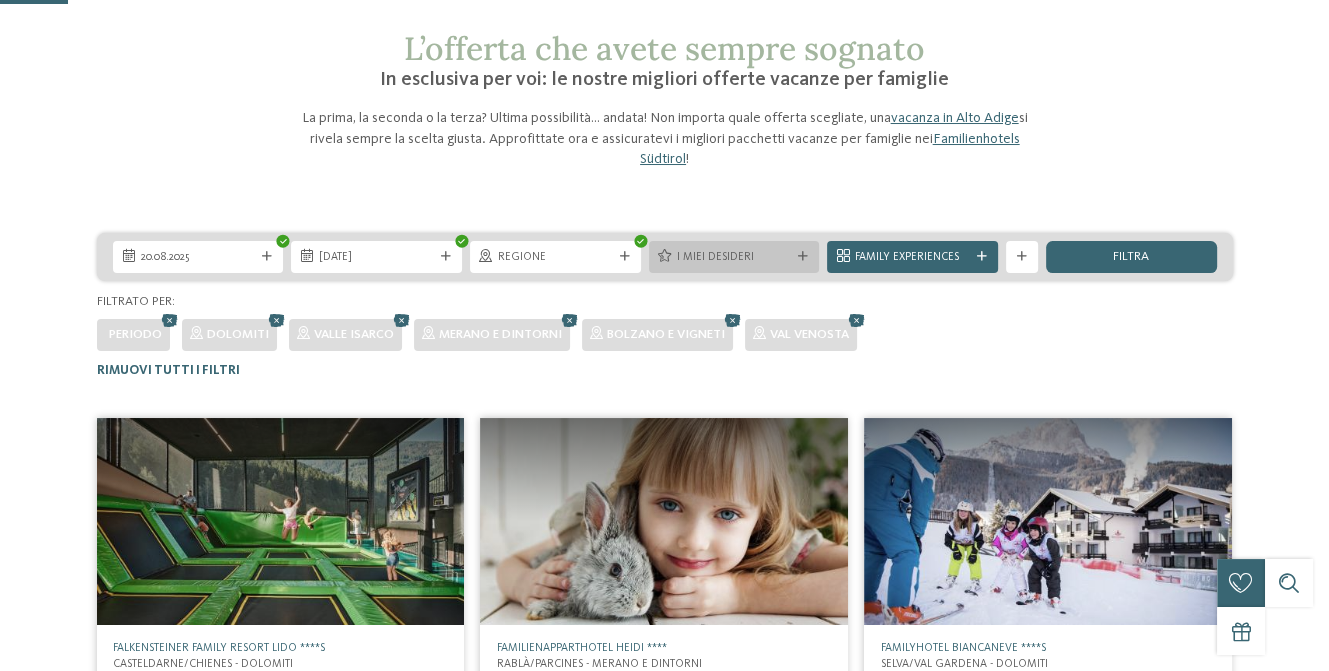 click at bounding box center (803, 257) 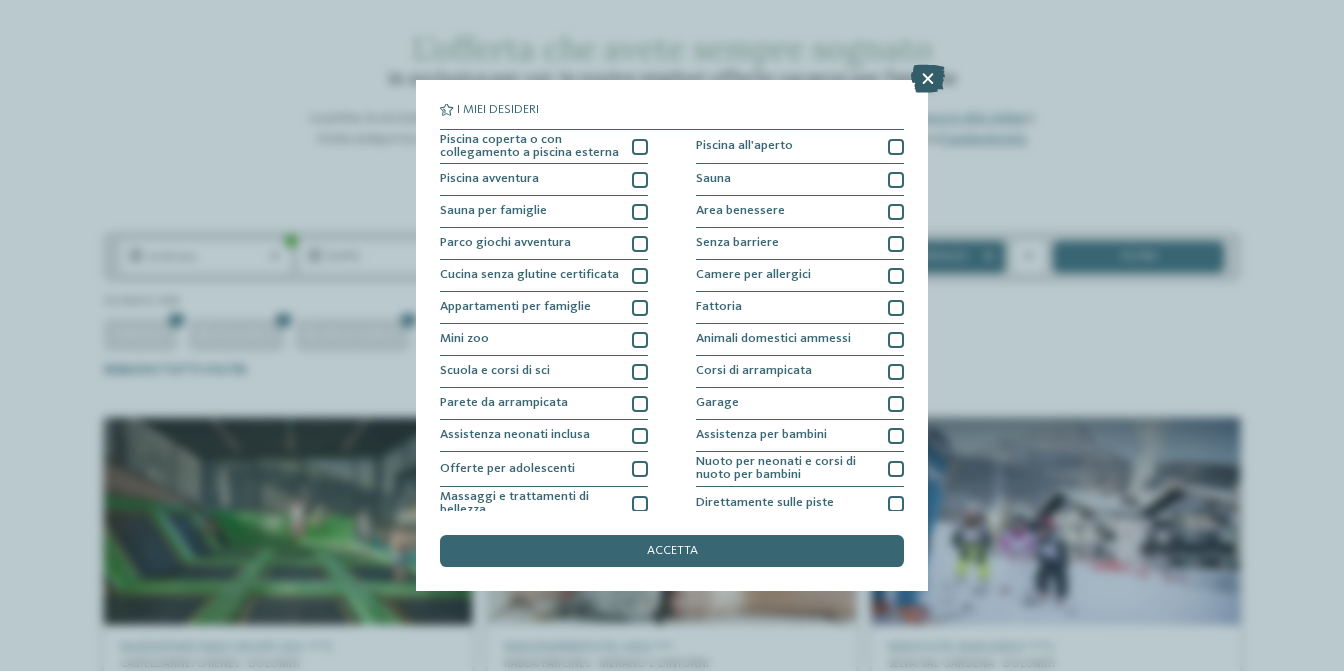 click at bounding box center (928, 79) 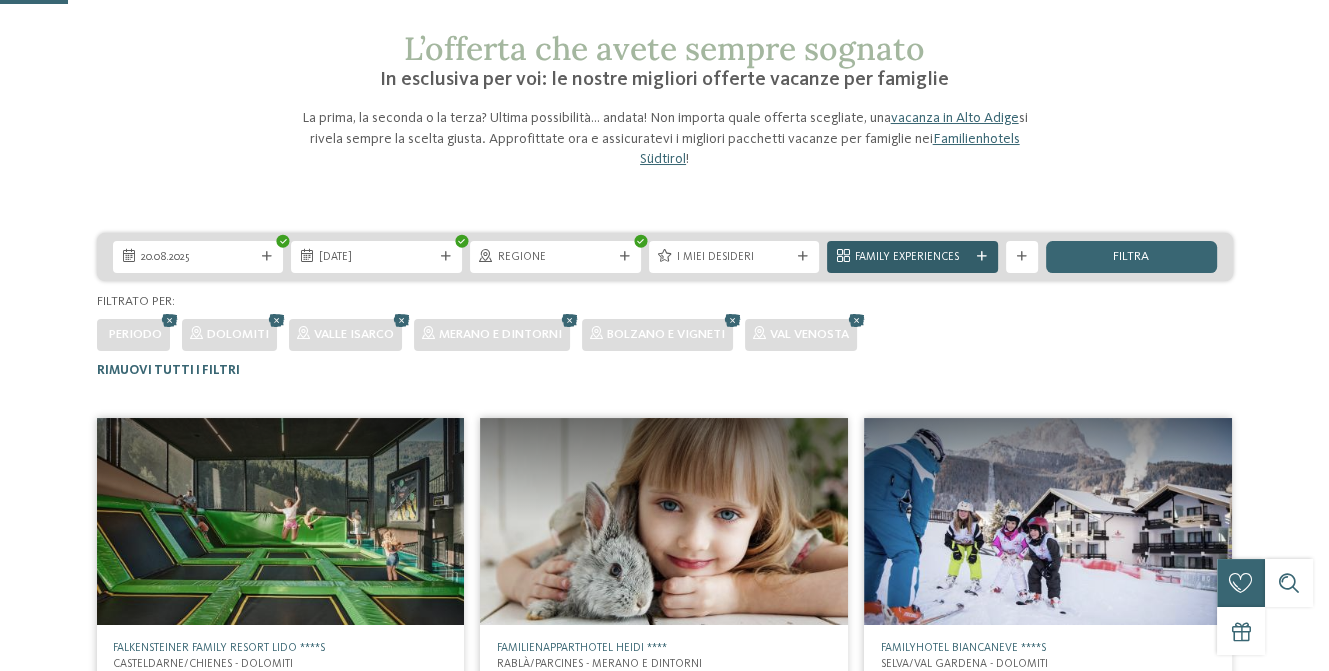 click at bounding box center [982, 257] 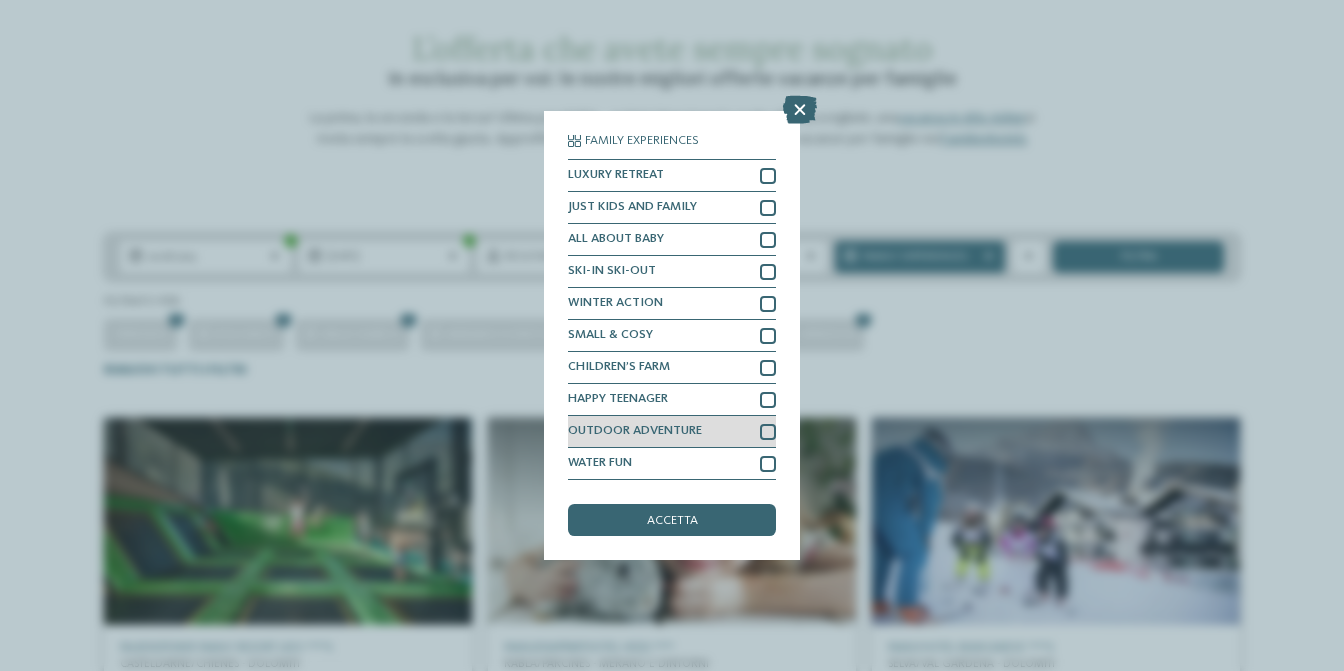 click at bounding box center [768, 432] 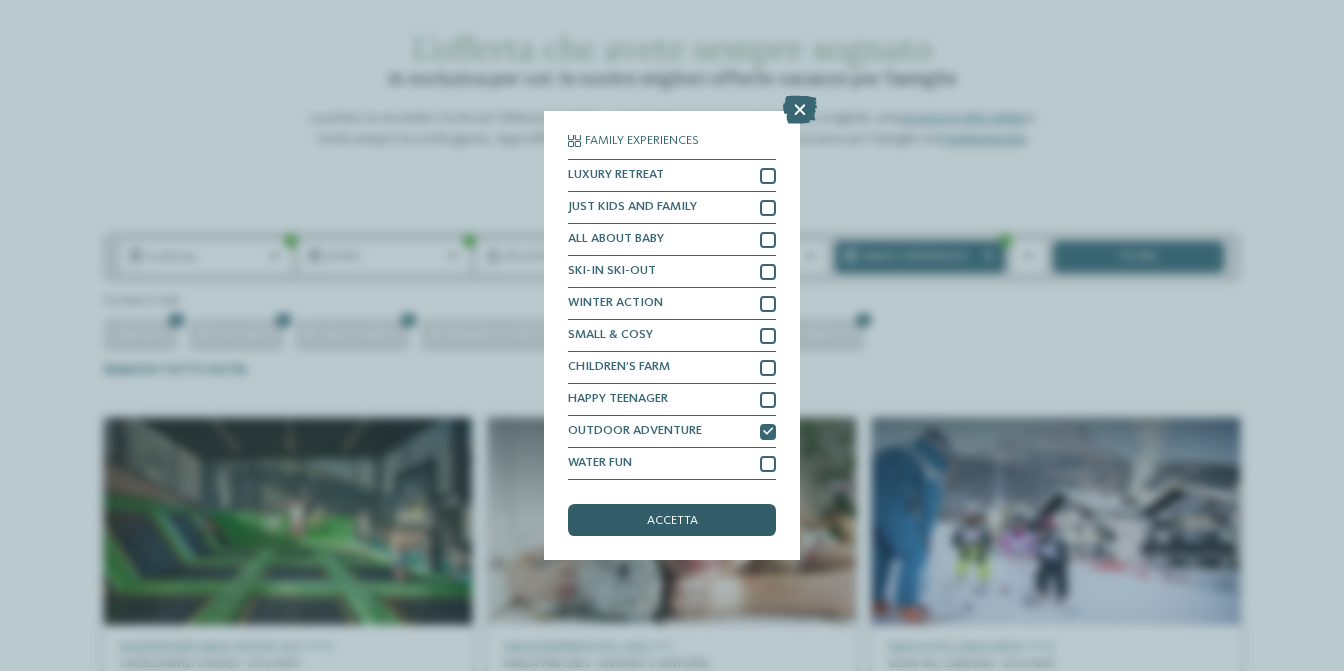 click on "accetta" at bounding box center (672, 520) 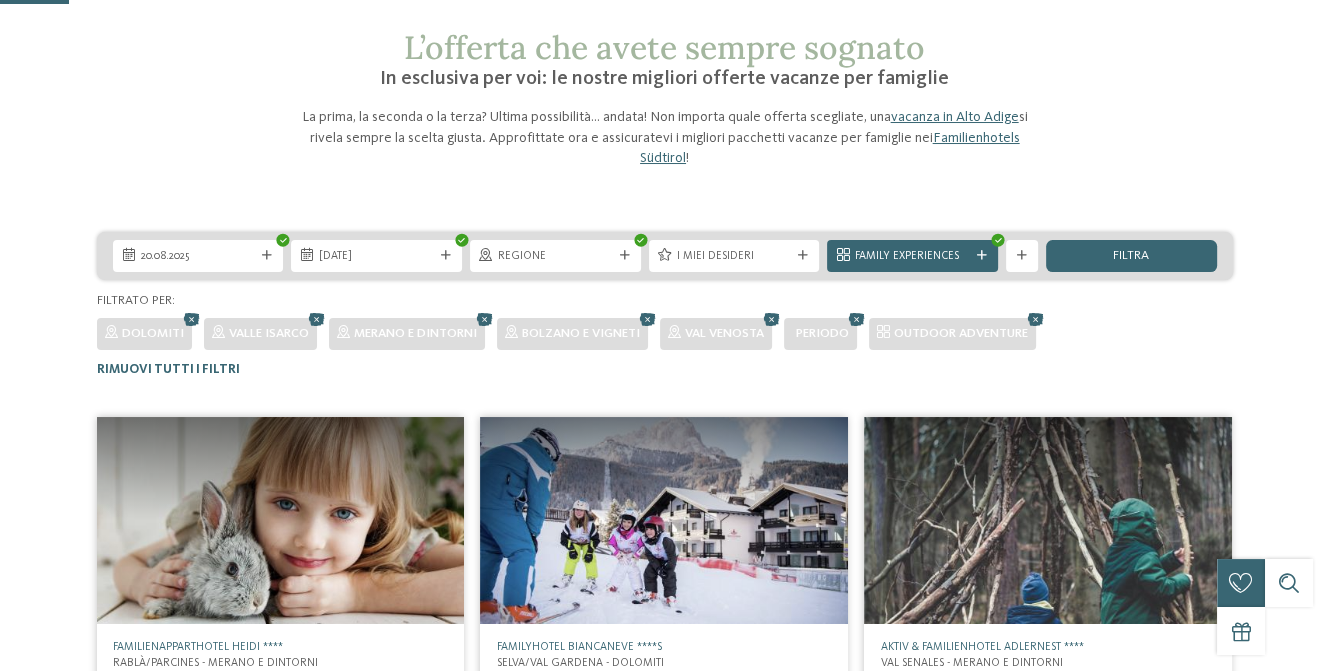 scroll, scrollTop: 82, scrollLeft: 0, axis: vertical 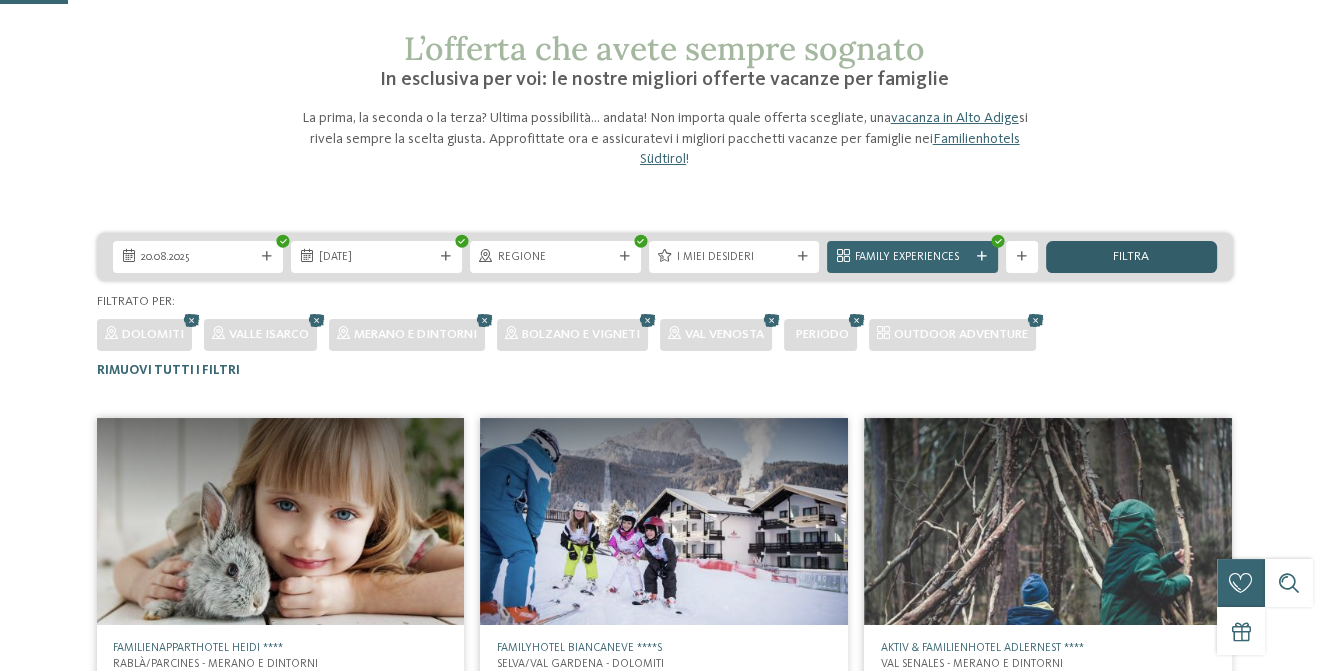 click on "filtra" at bounding box center [1131, 257] 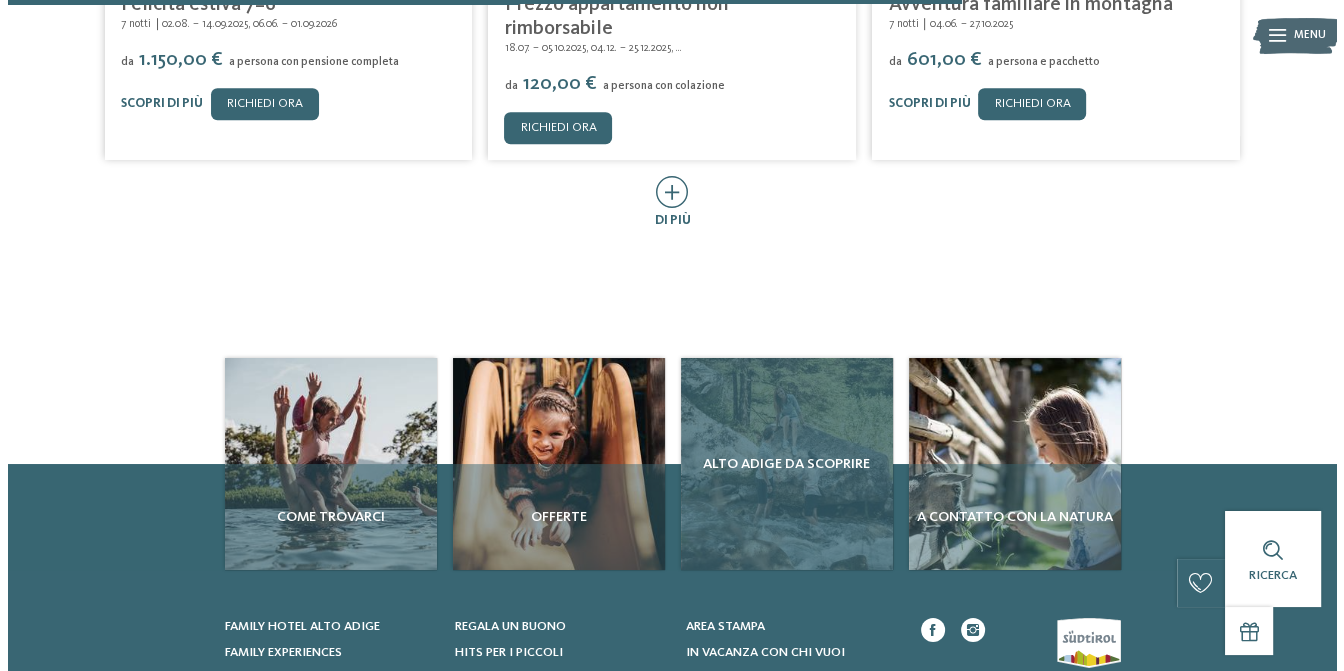 scroll, scrollTop: 682, scrollLeft: 0, axis: vertical 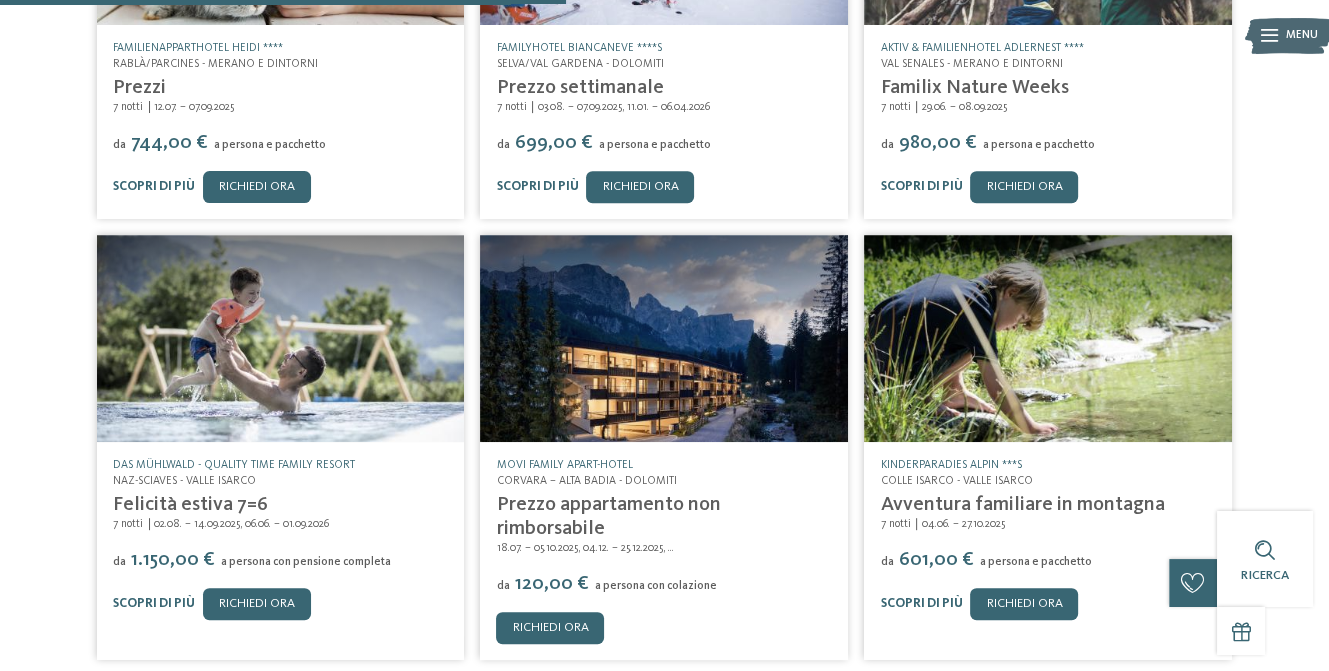 click at bounding box center (664, 338) 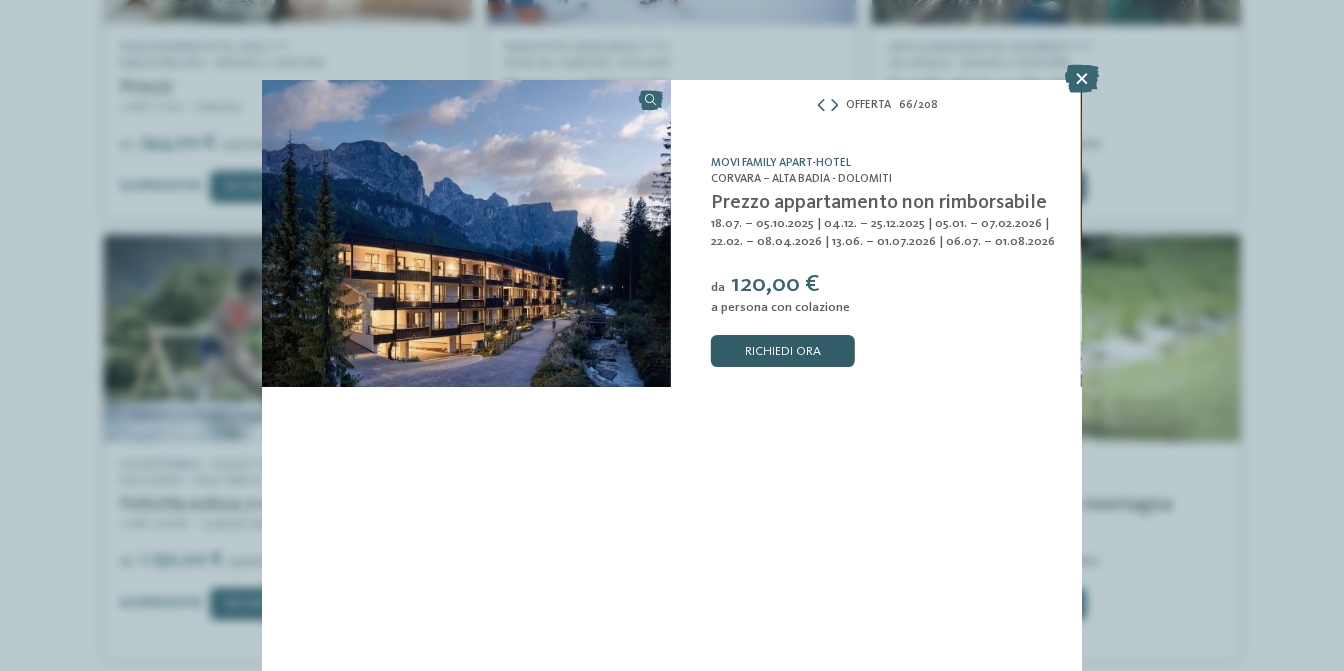 click on "Richiedi ora" at bounding box center [783, 351] 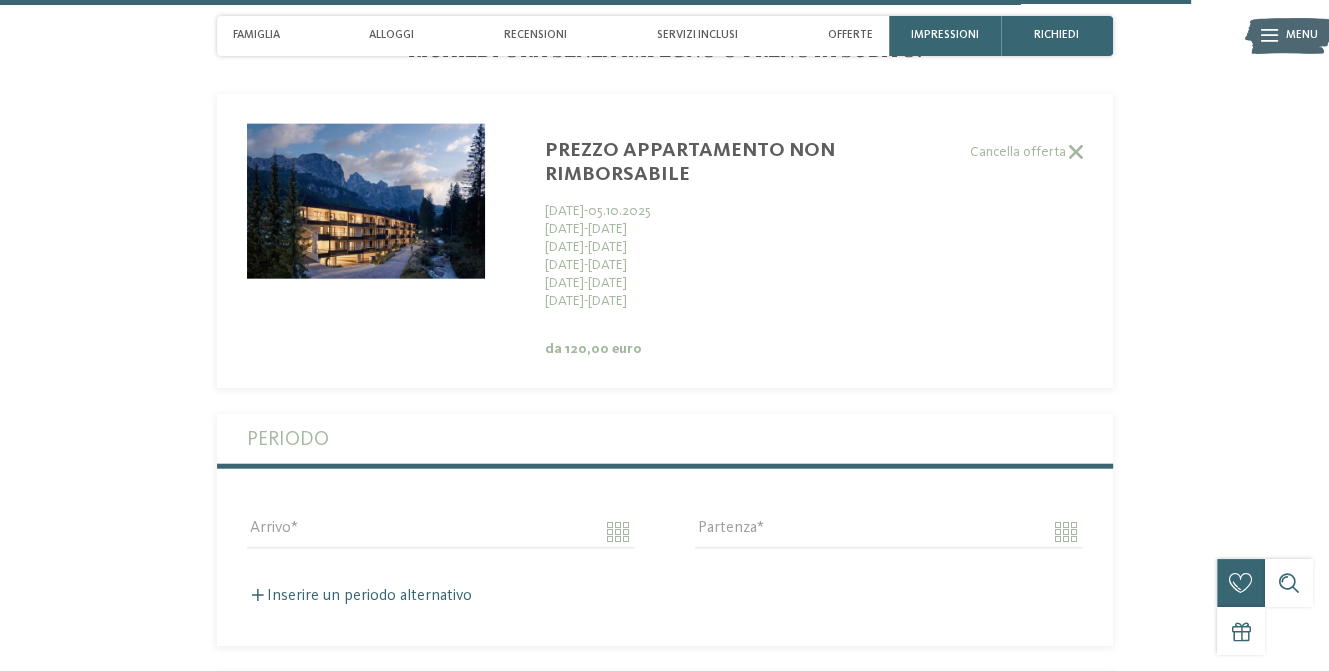 scroll, scrollTop: 4137, scrollLeft: 0, axis: vertical 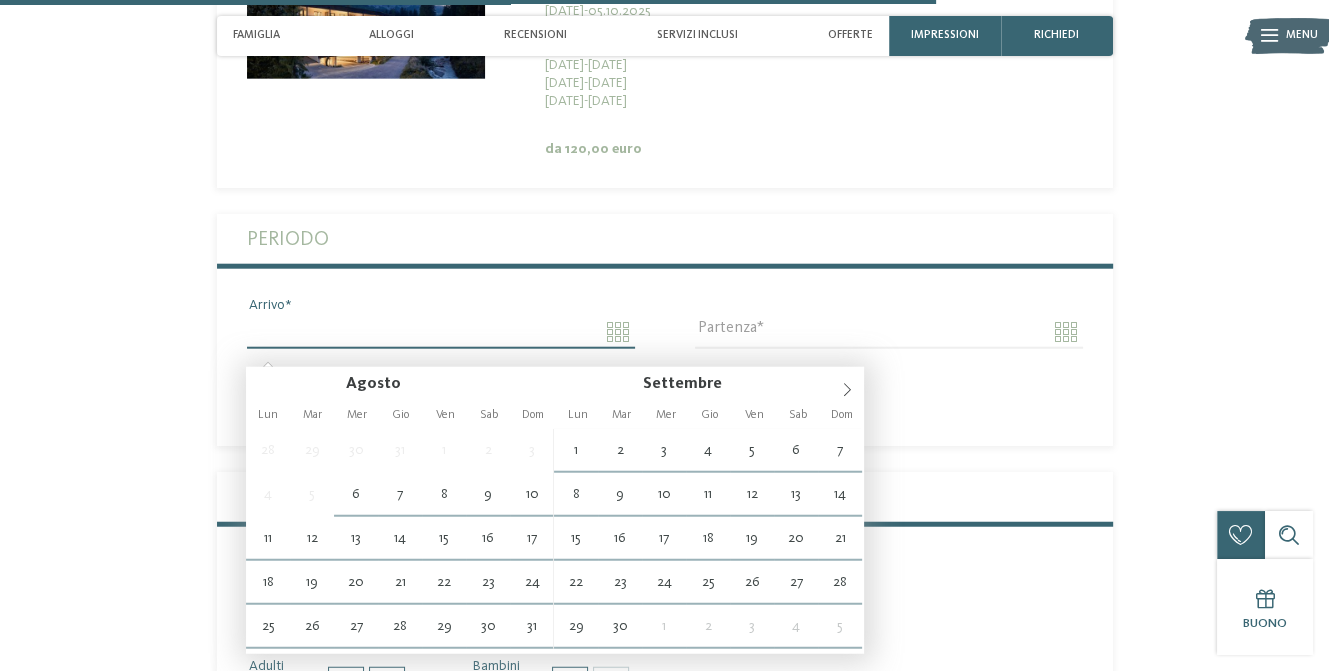 click on "Arrivo" at bounding box center (441, 332) 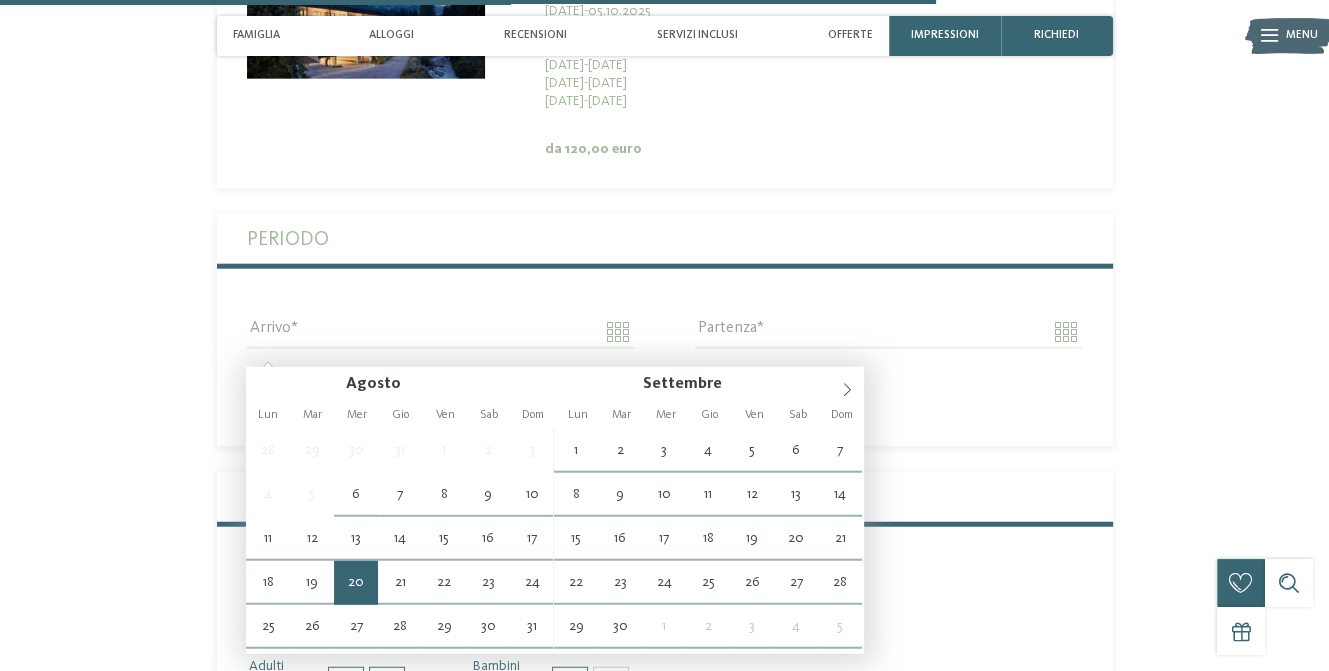type on "**********" 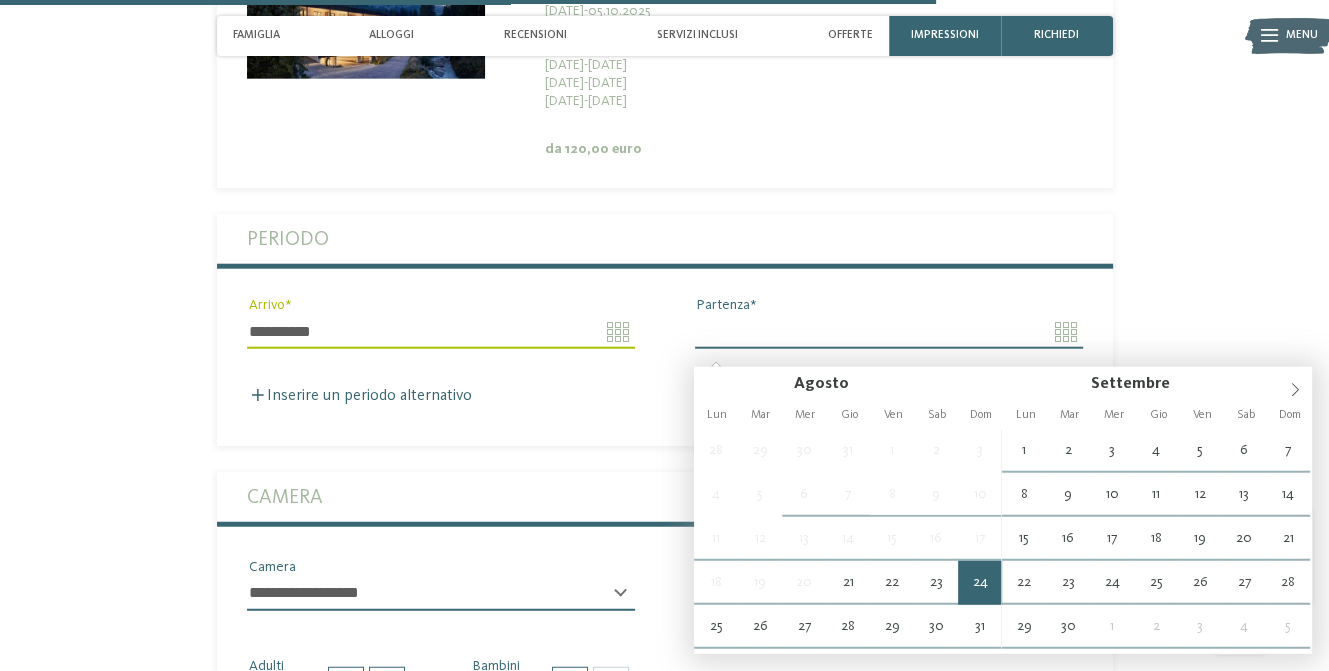 type on "**********" 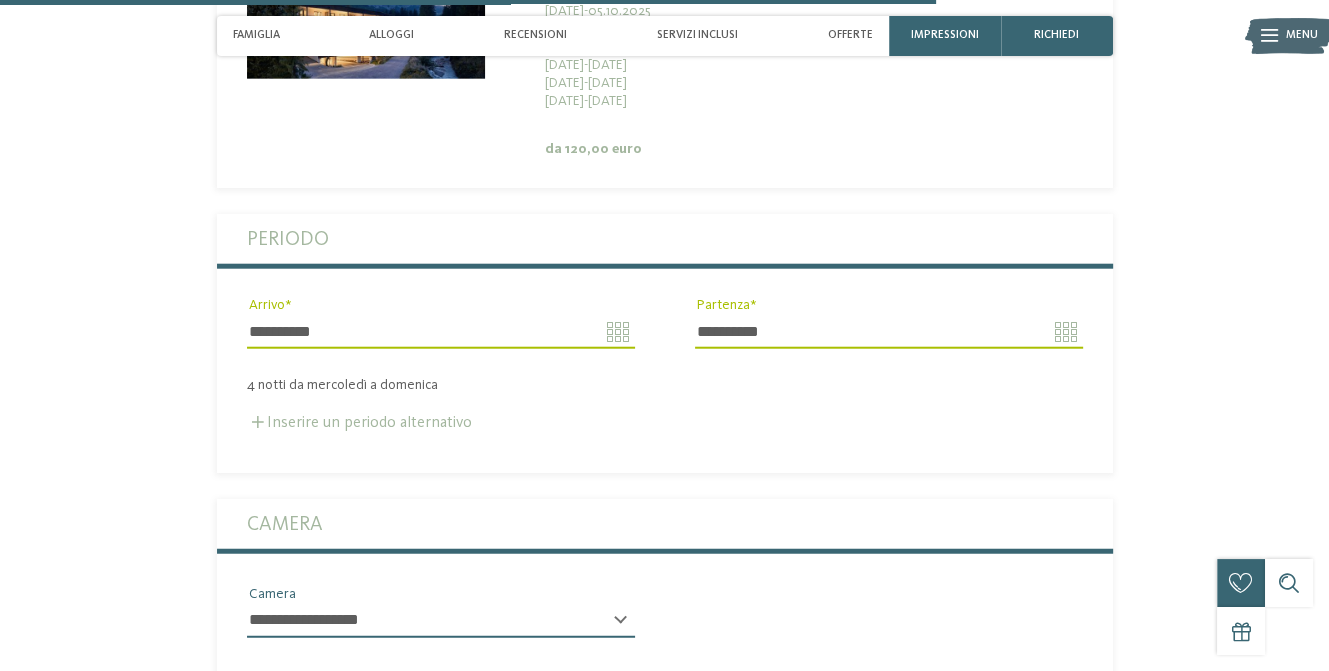 click on "Inserire un periodo alternativo" at bounding box center [359, 423] 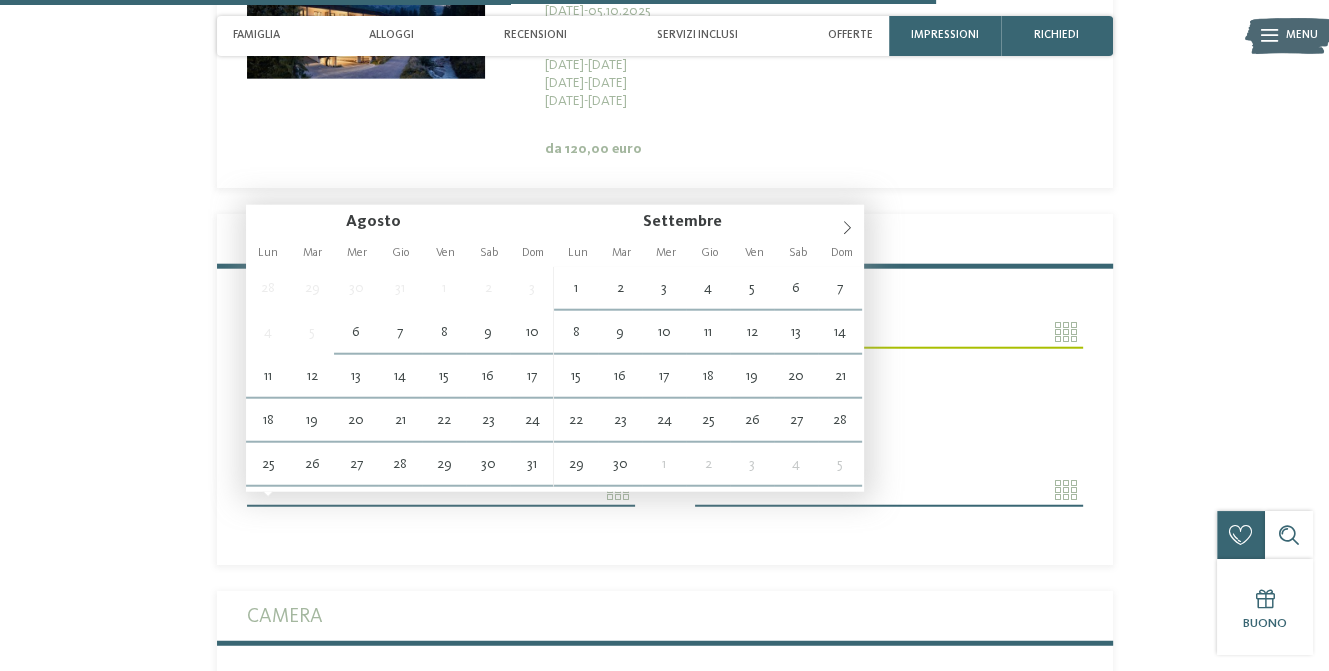 click on "Arrivo" at bounding box center (441, 490) 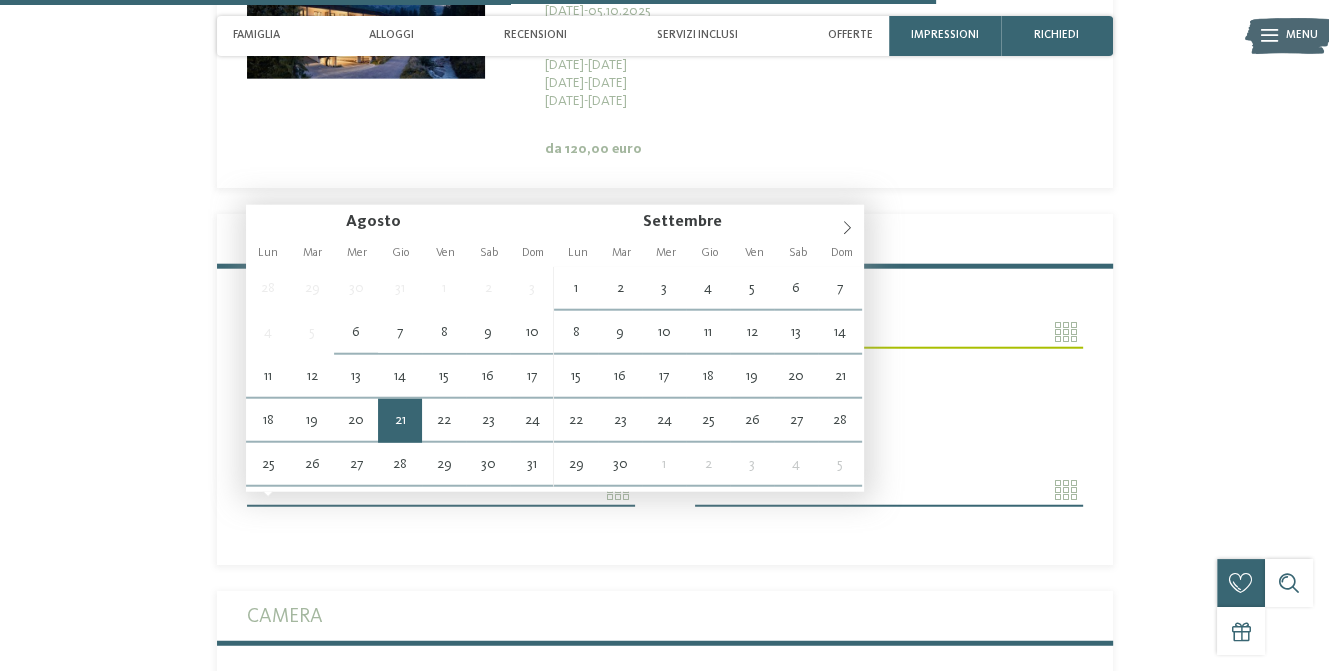 type on "**********" 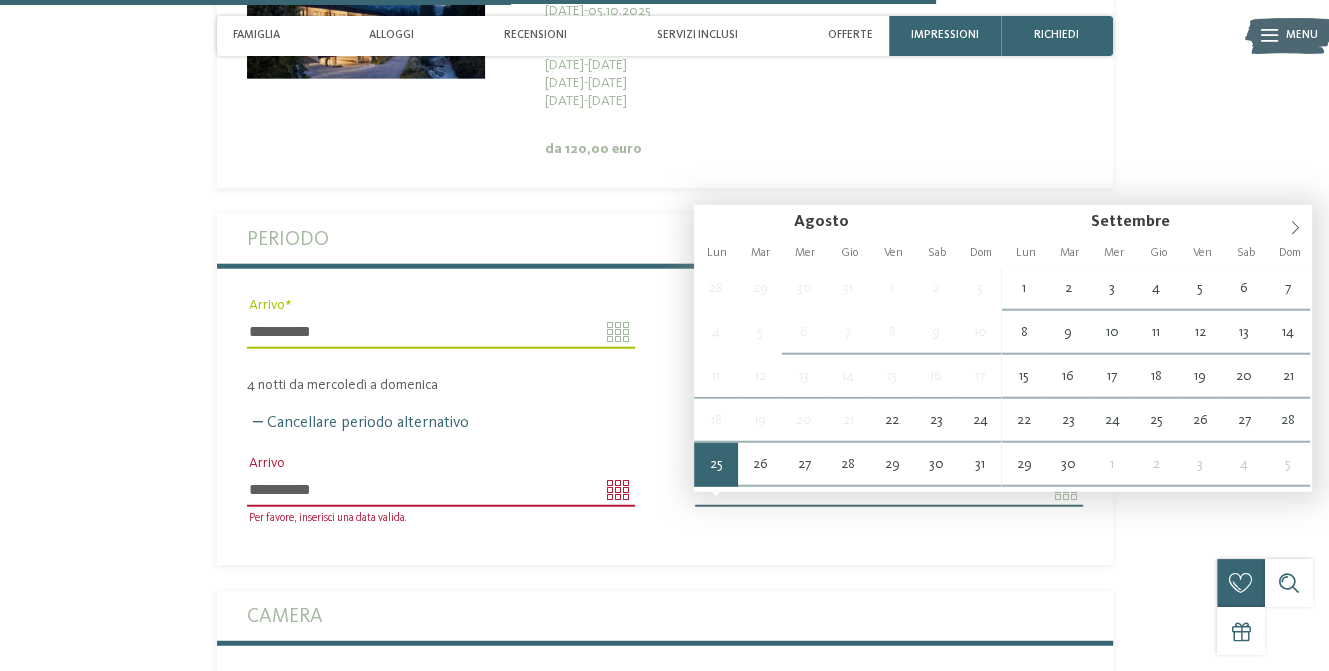 type on "**********" 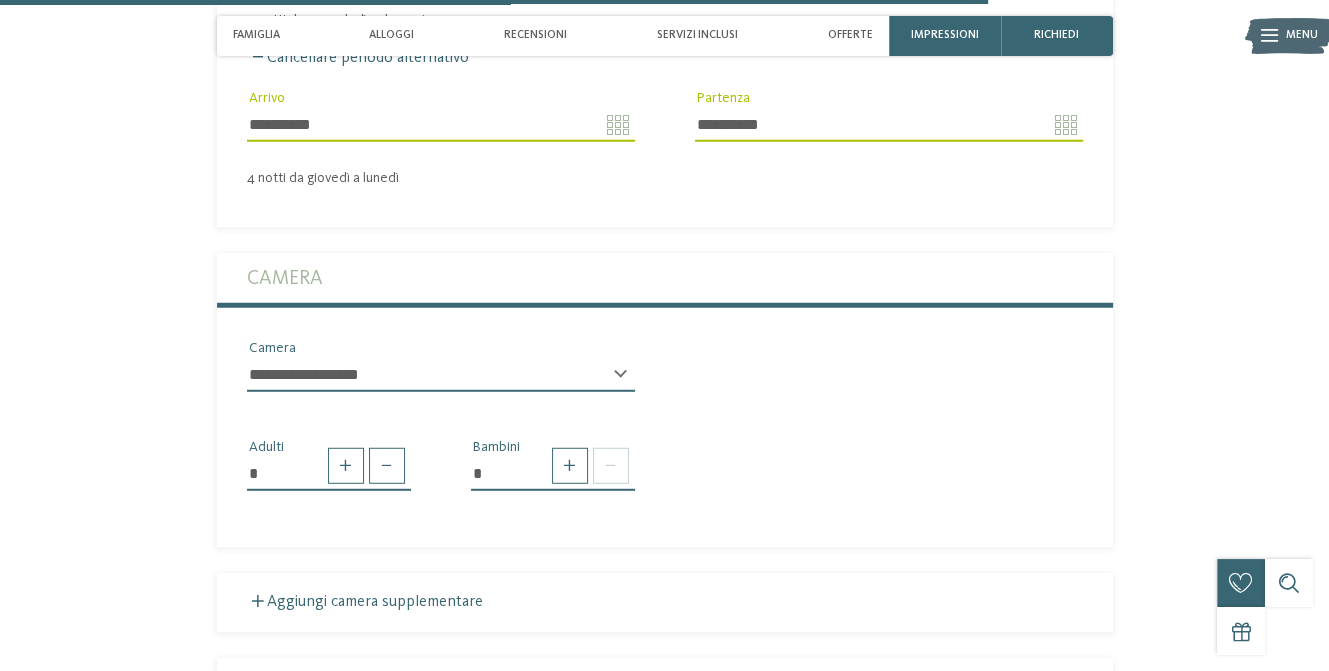 scroll, scrollTop: 4737, scrollLeft: 0, axis: vertical 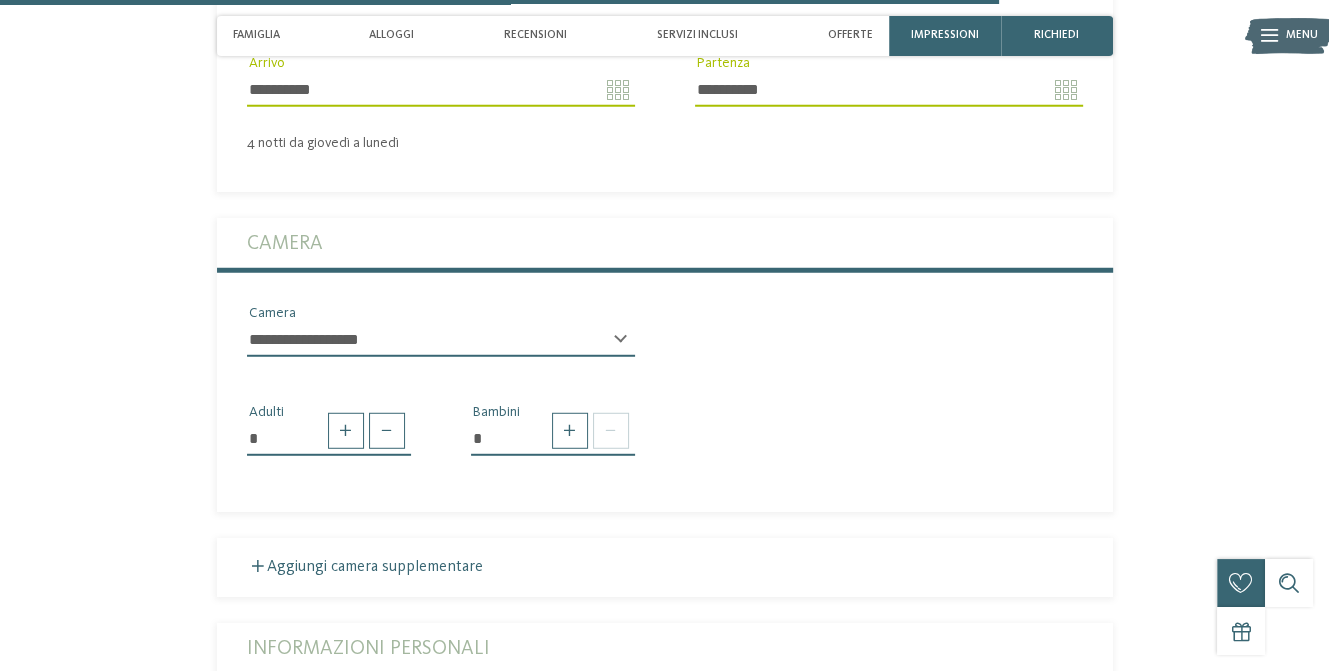 click on "**********" at bounding box center (441, 348) 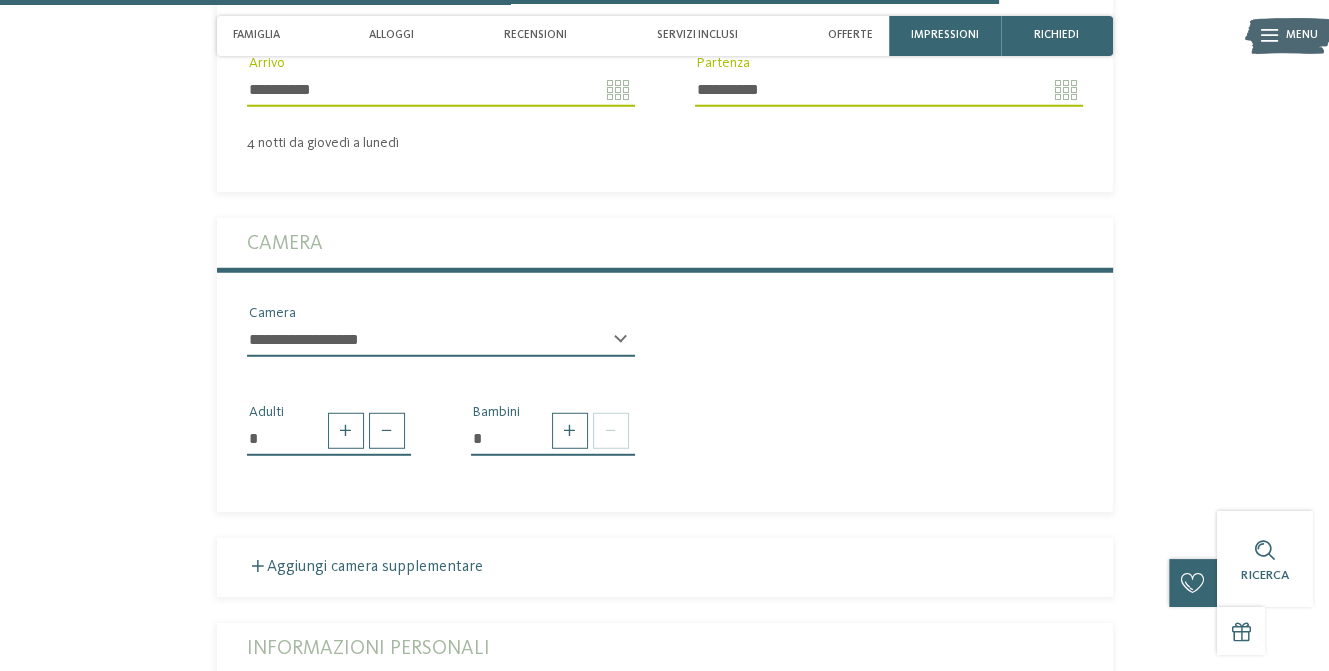 click on "**********" at bounding box center (441, 340) 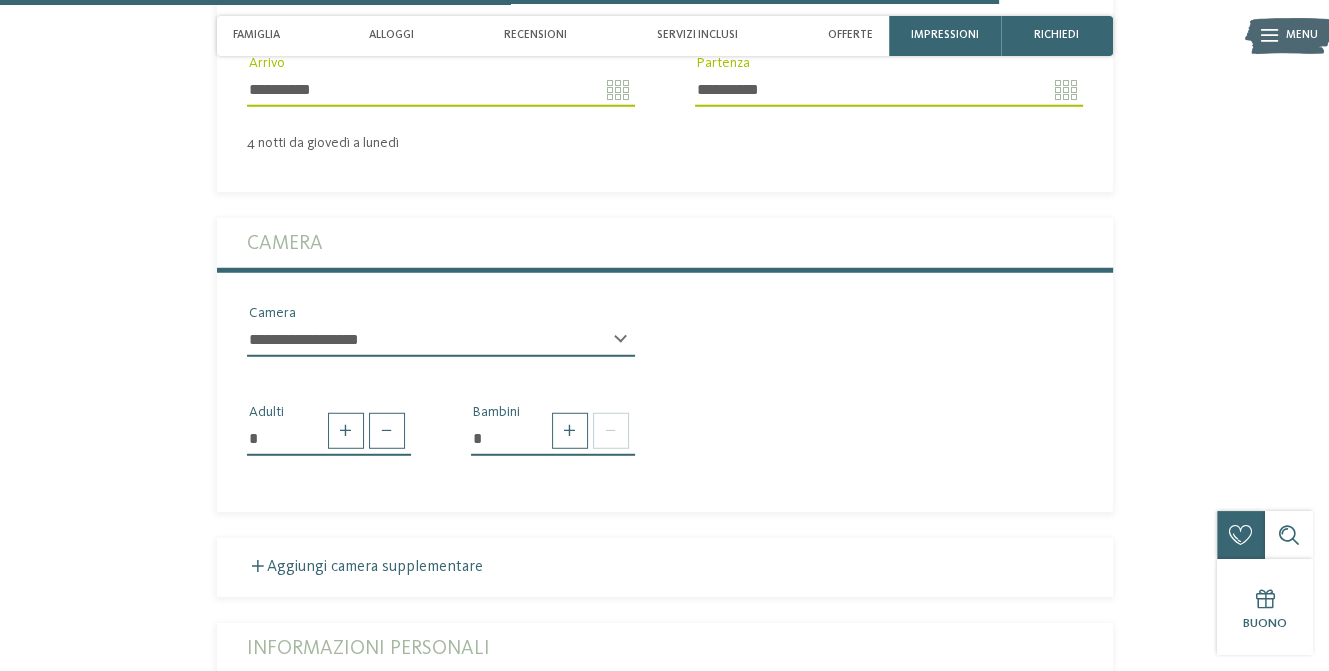 click on "**********" at bounding box center (441, 340) 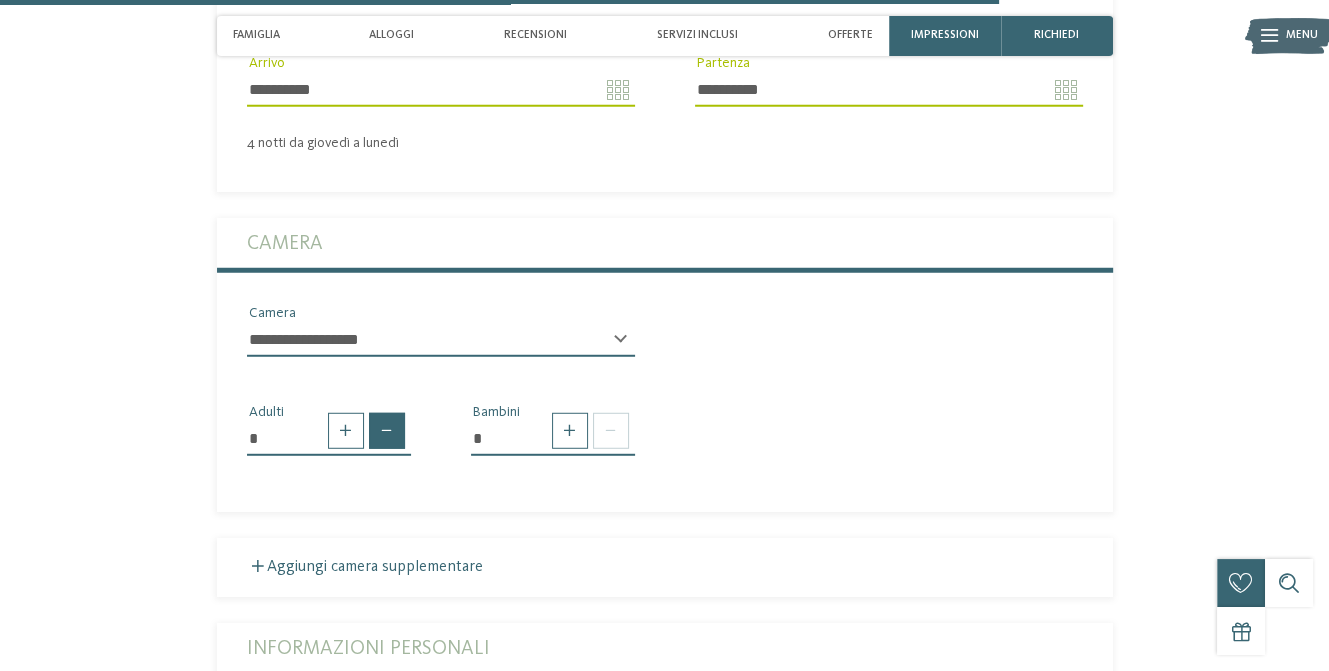 click at bounding box center [387, 431] 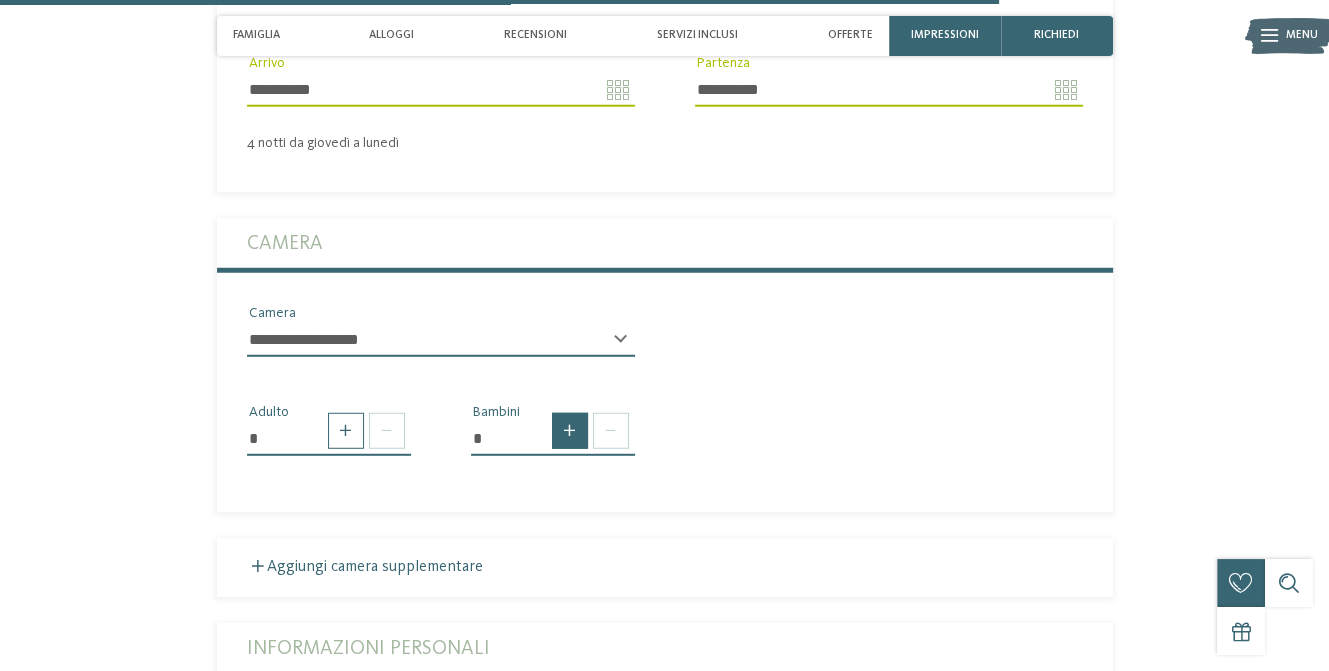 click at bounding box center (570, 431) 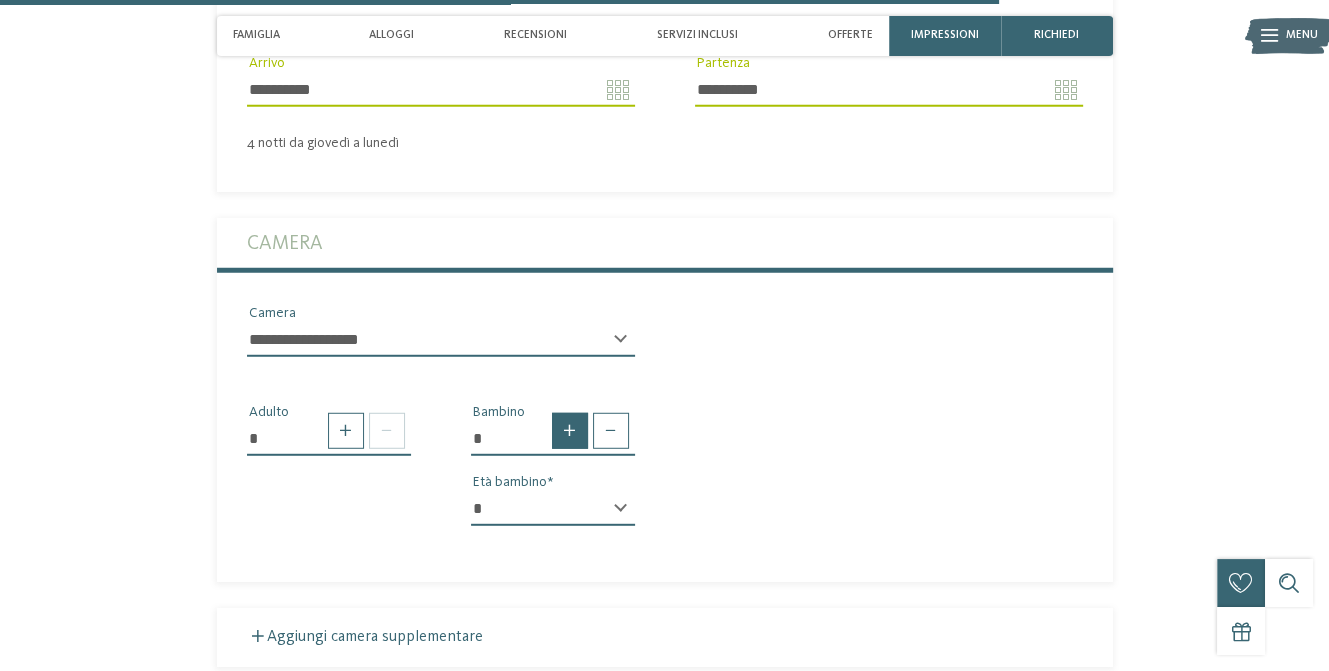 click at bounding box center (570, 431) 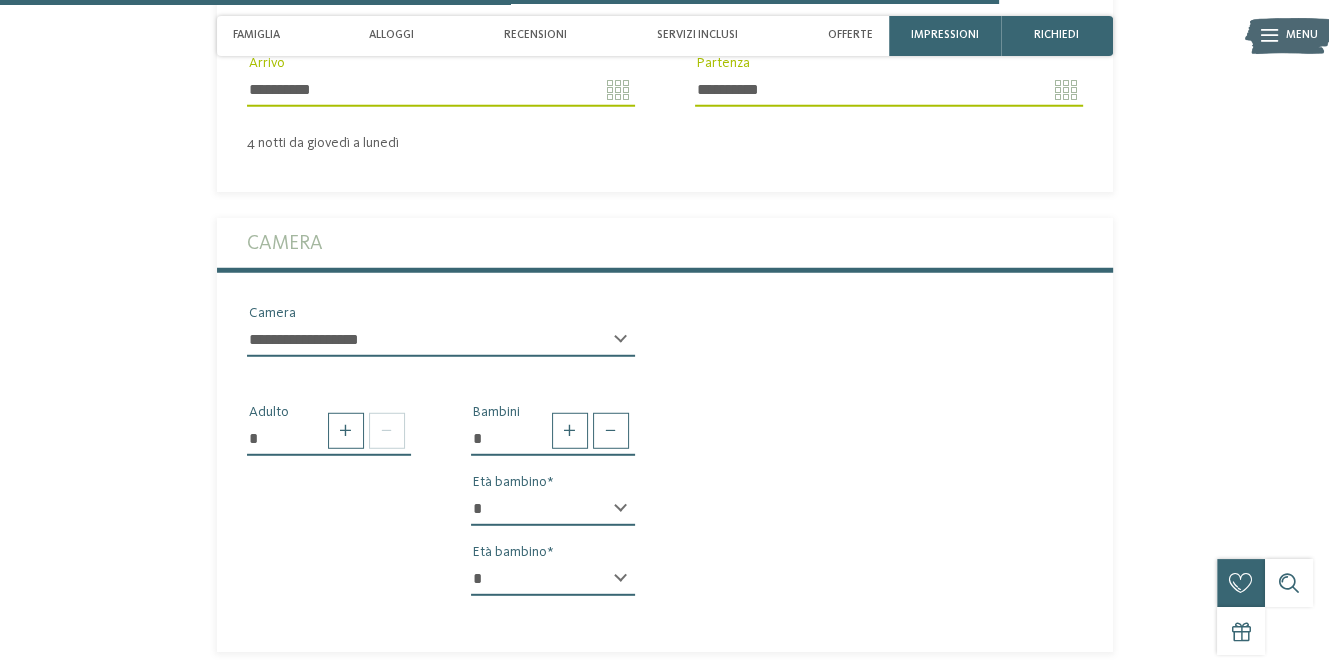 click on "* * * * * * * * * * * ** ** ** ** ** ** ** **     Età bambino" at bounding box center (553, 517) 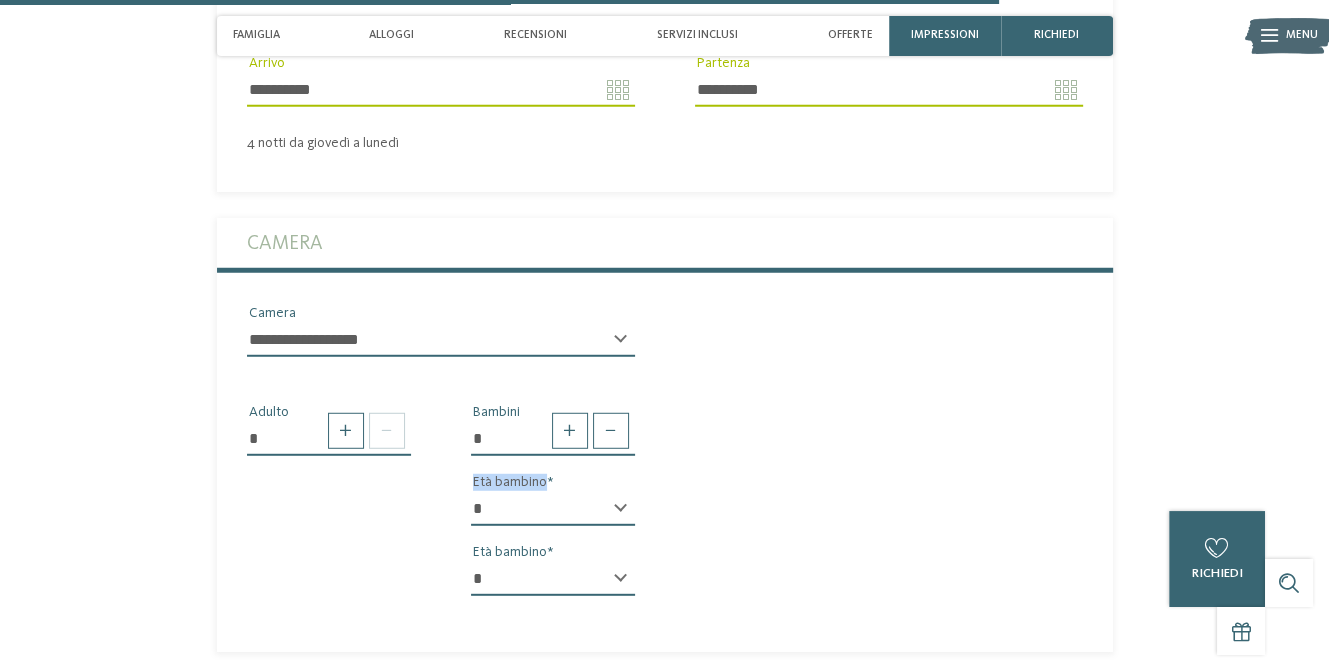 click on "* * * * * * * * * * * ** ** ** ** ** ** ** **     Età bambino" at bounding box center [553, 517] 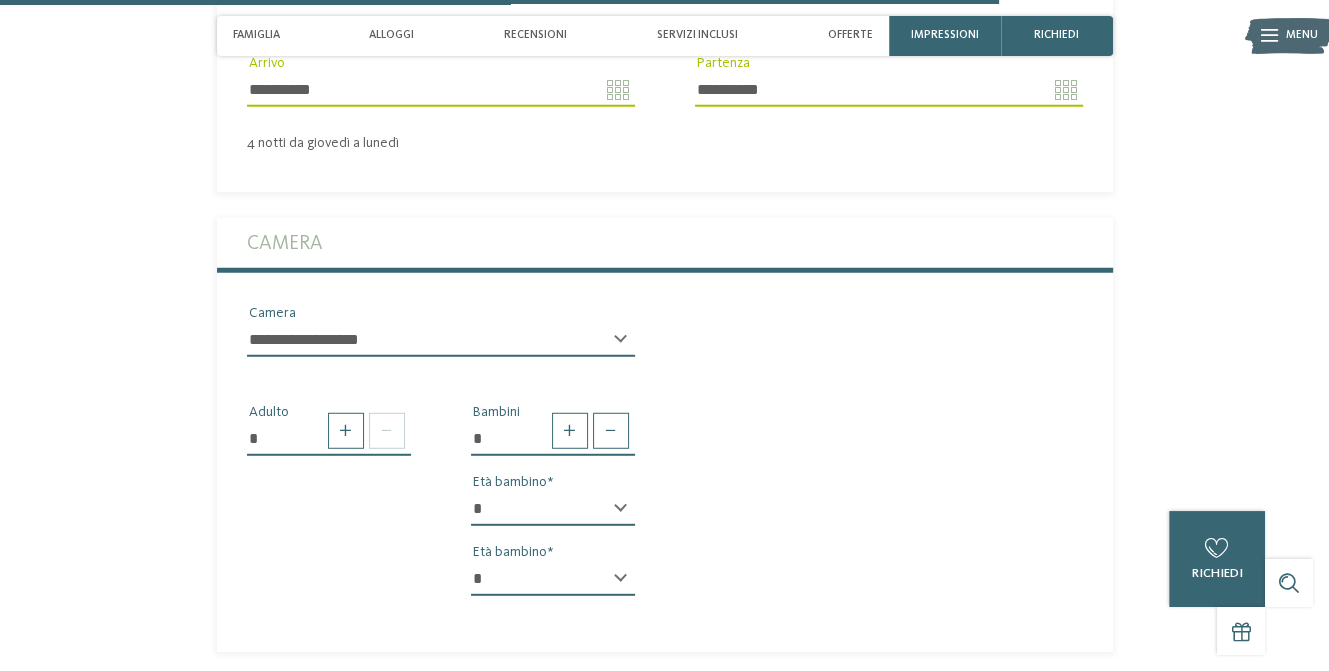 click on "* * * * * * * * * * * ** ** ** ** ** ** ** **" at bounding box center [553, 509] 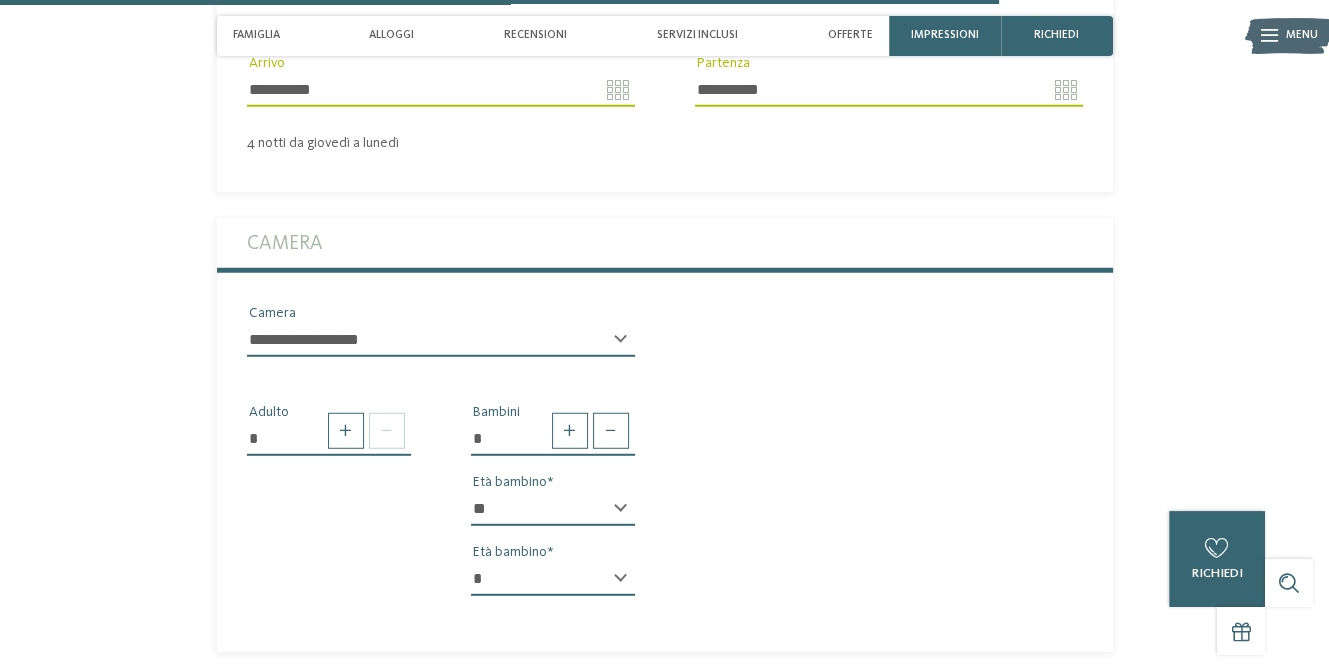 click on "* * * * * * * * * * * ** ** ** ** ** ** ** **" at bounding box center [553, 509] 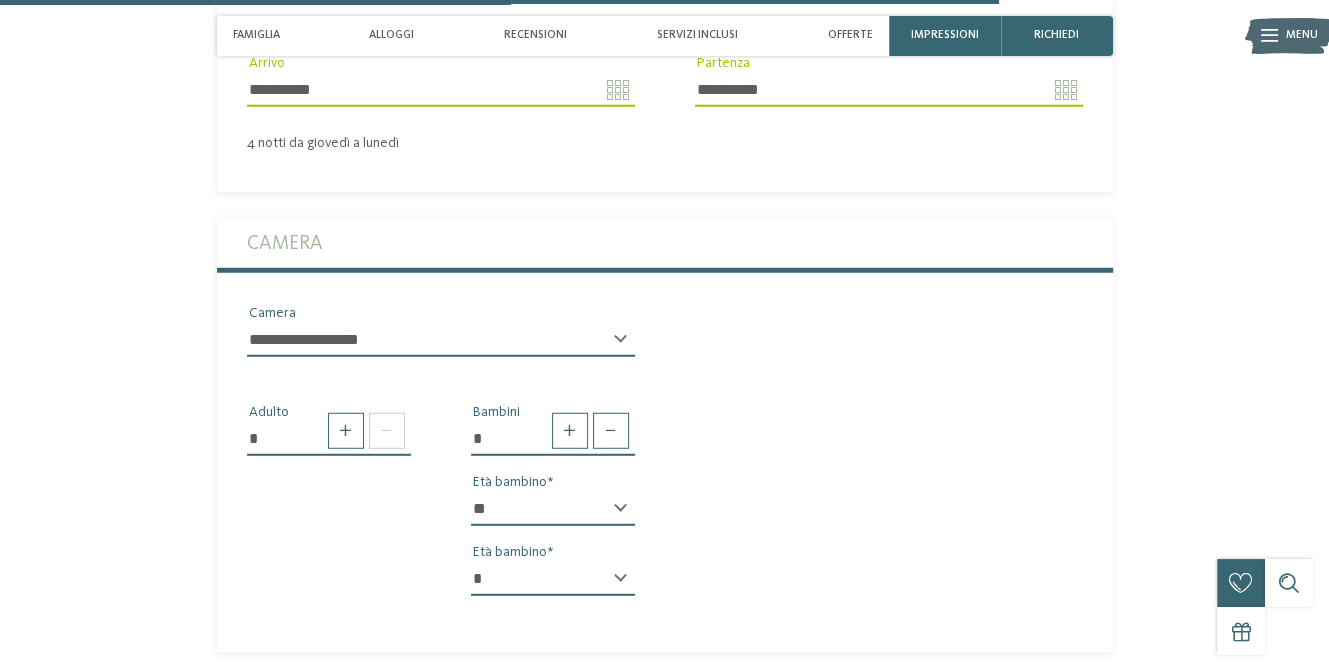 click on "* * * * * * * * * * * ** ** ** ** ** ** ** **" at bounding box center (553, 579) 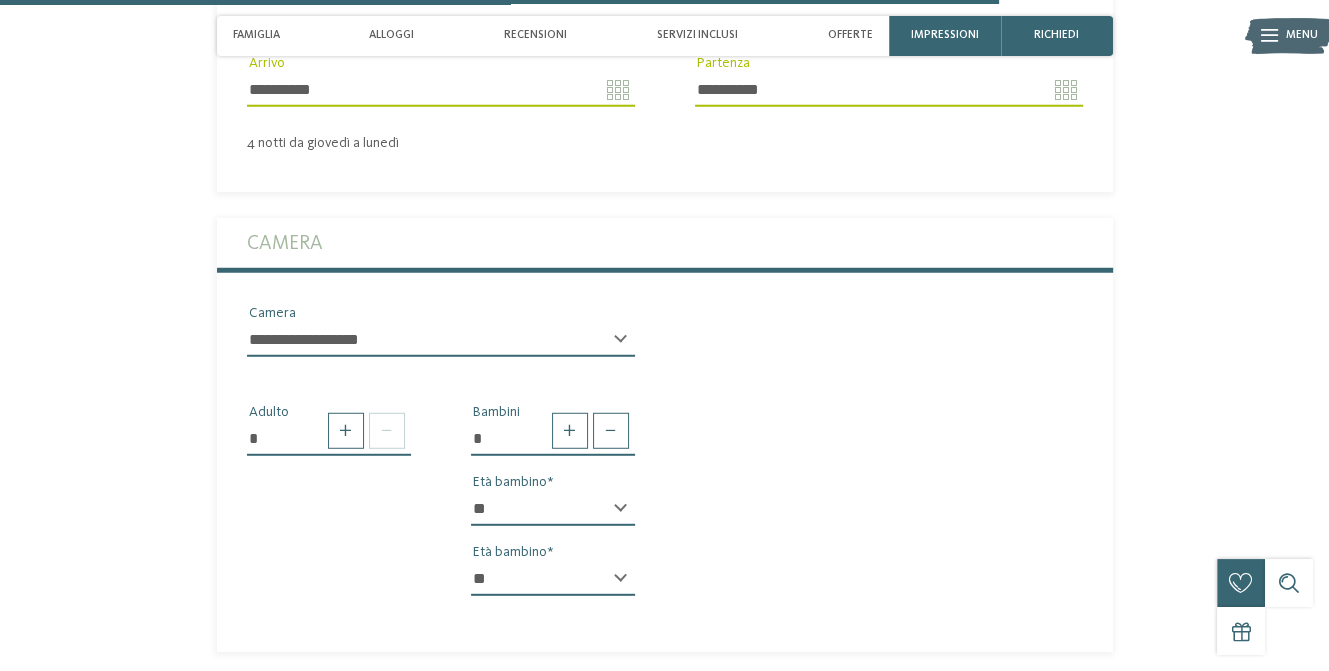 click on "* * * * * * * * * * * ** ** ** ** ** ** ** **" at bounding box center [553, 579] 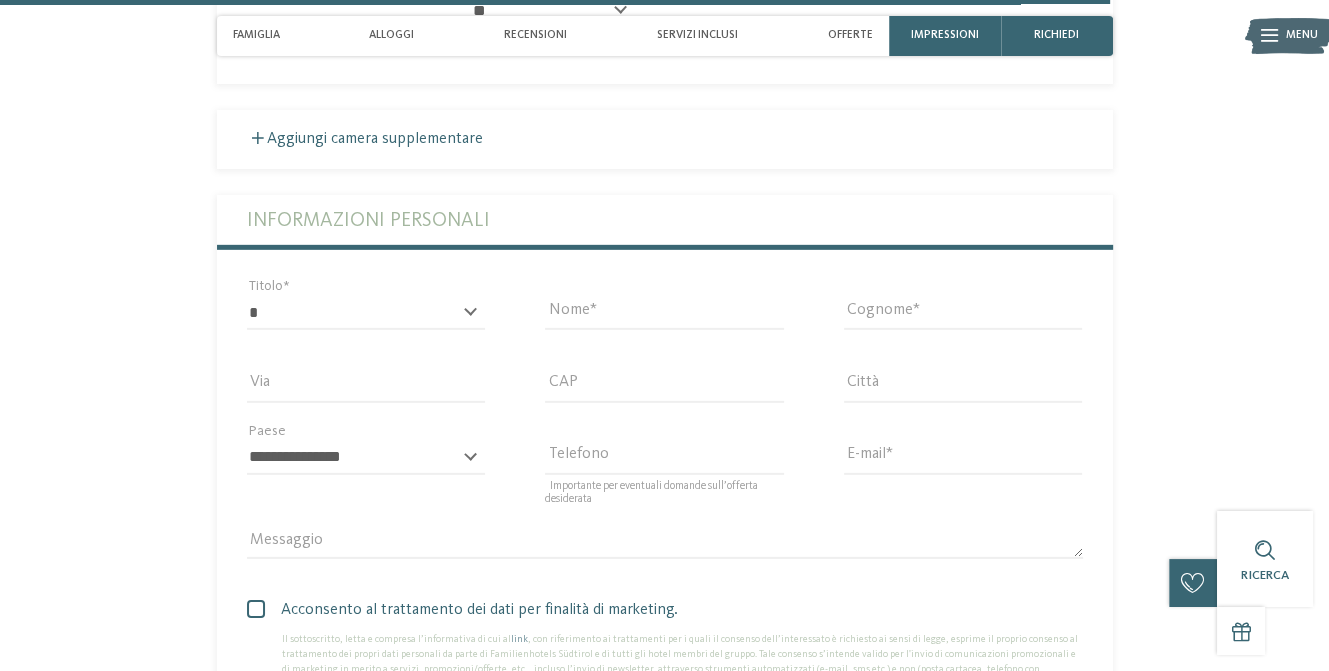 scroll, scrollTop: 5437, scrollLeft: 0, axis: vertical 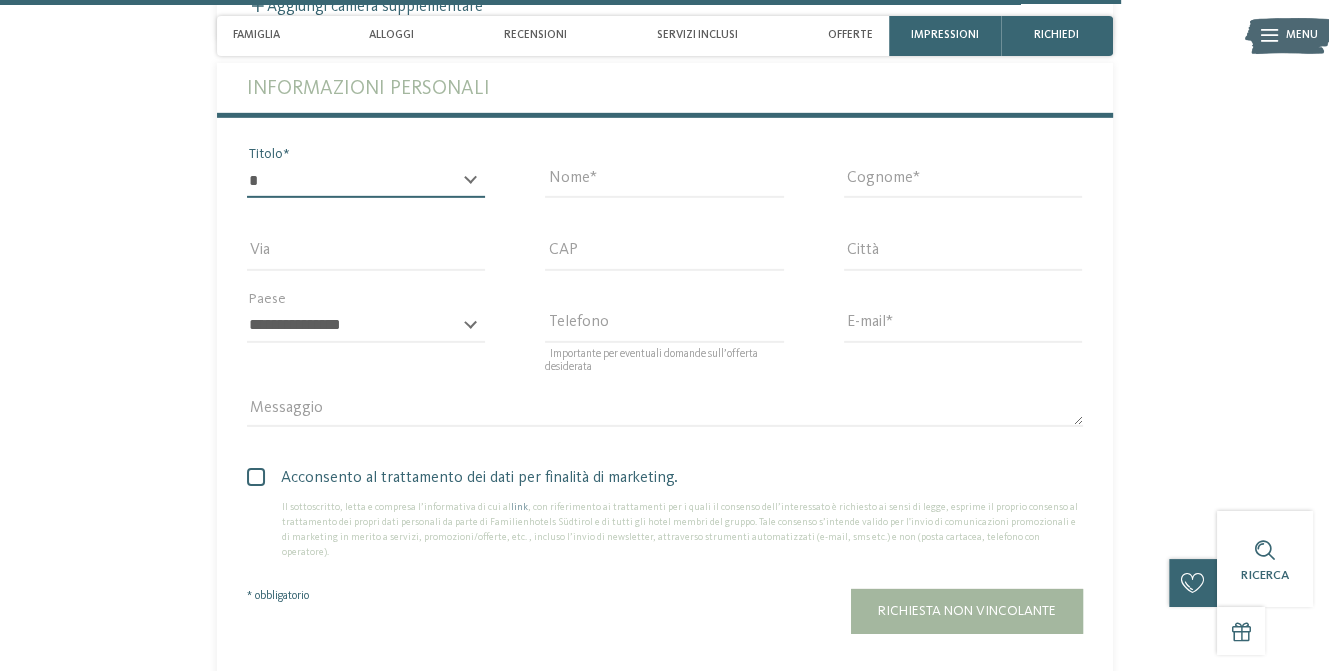click on "* ****** ******* ******** ******" at bounding box center (366, 181) 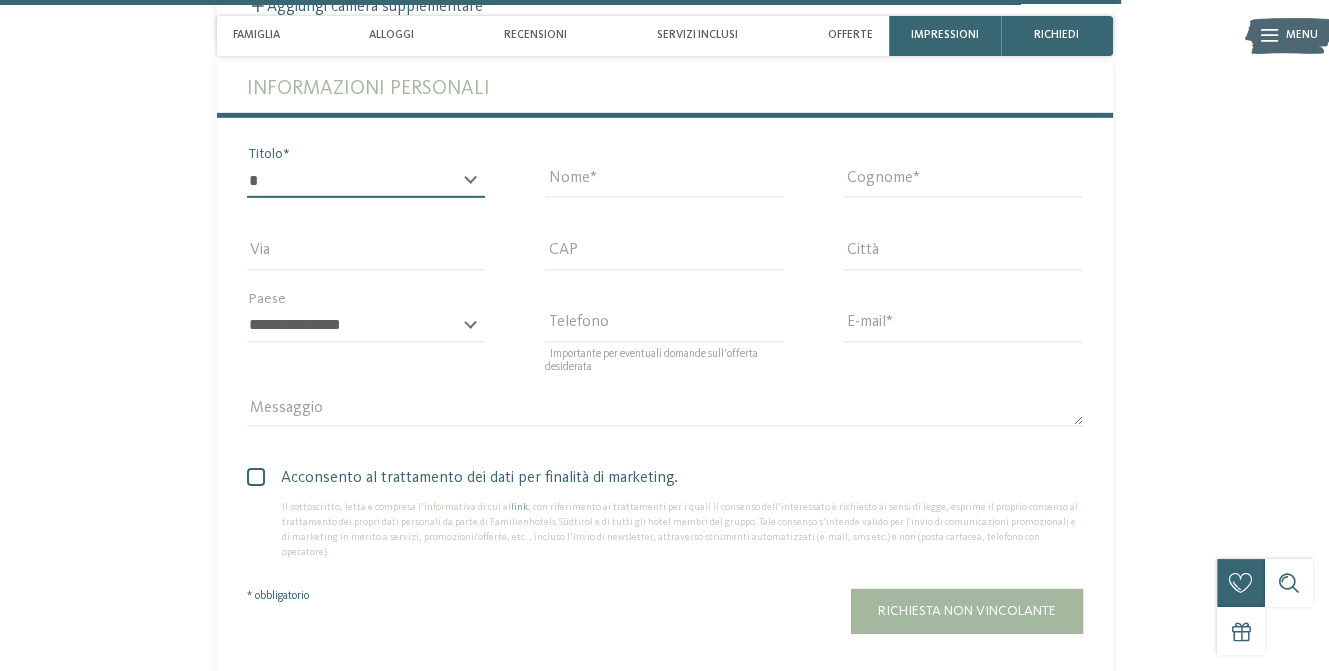 select on "*" 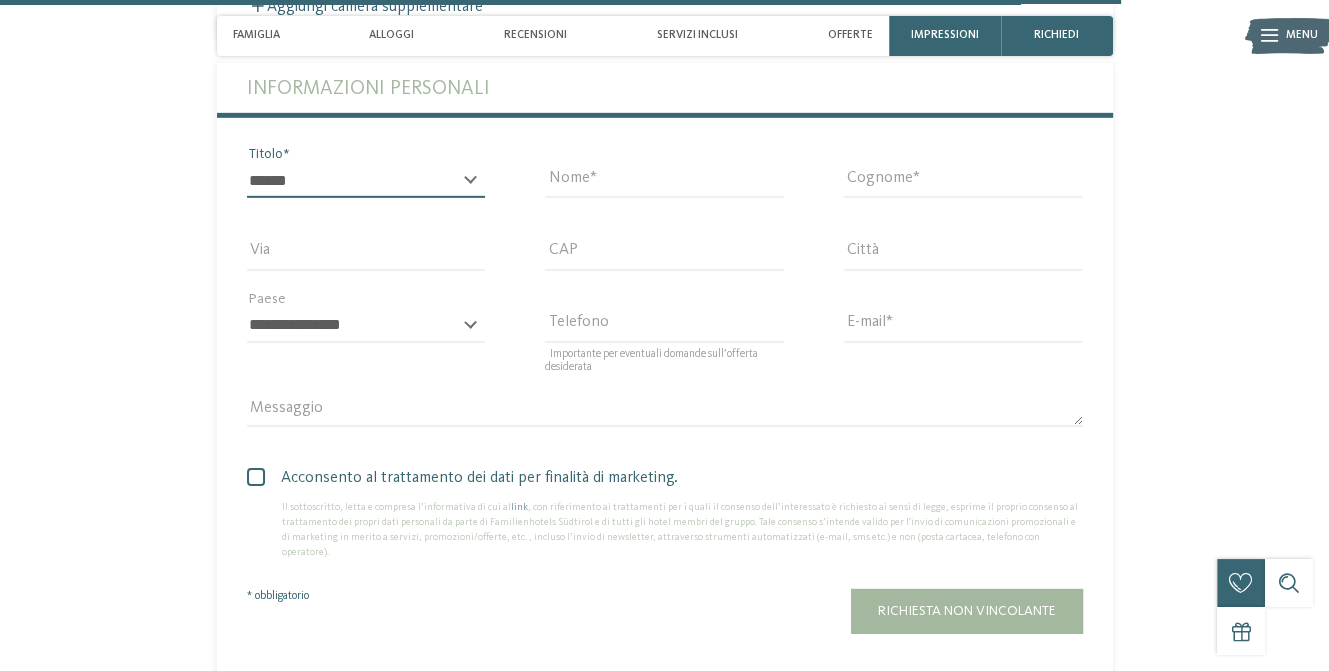 click on "* ****** ******* ******** ******" at bounding box center [366, 181] 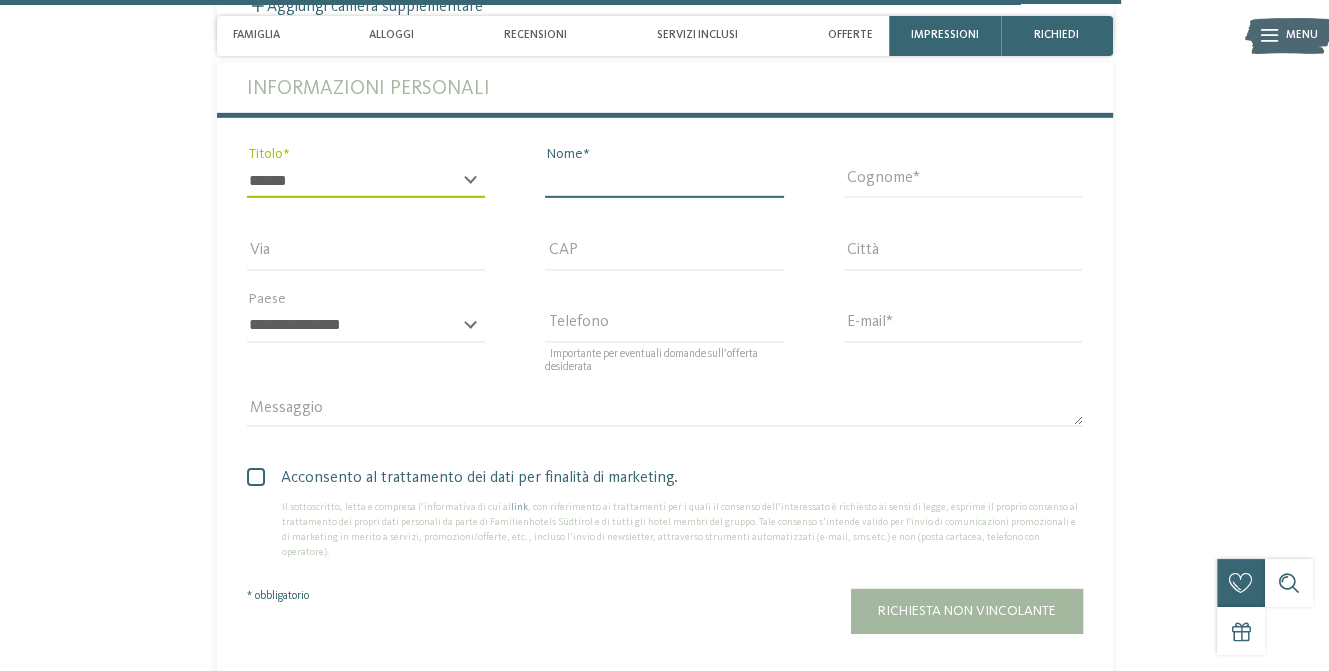 click on "Nome" at bounding box center (664, 181) 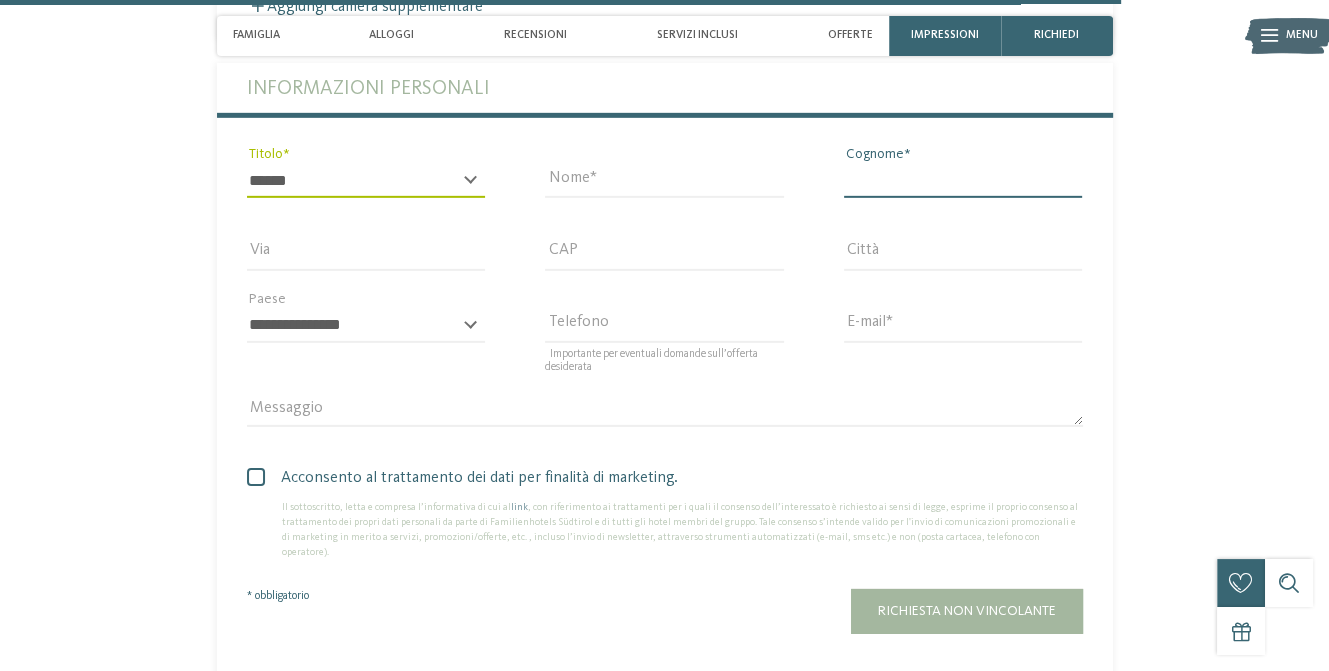 type on "******" 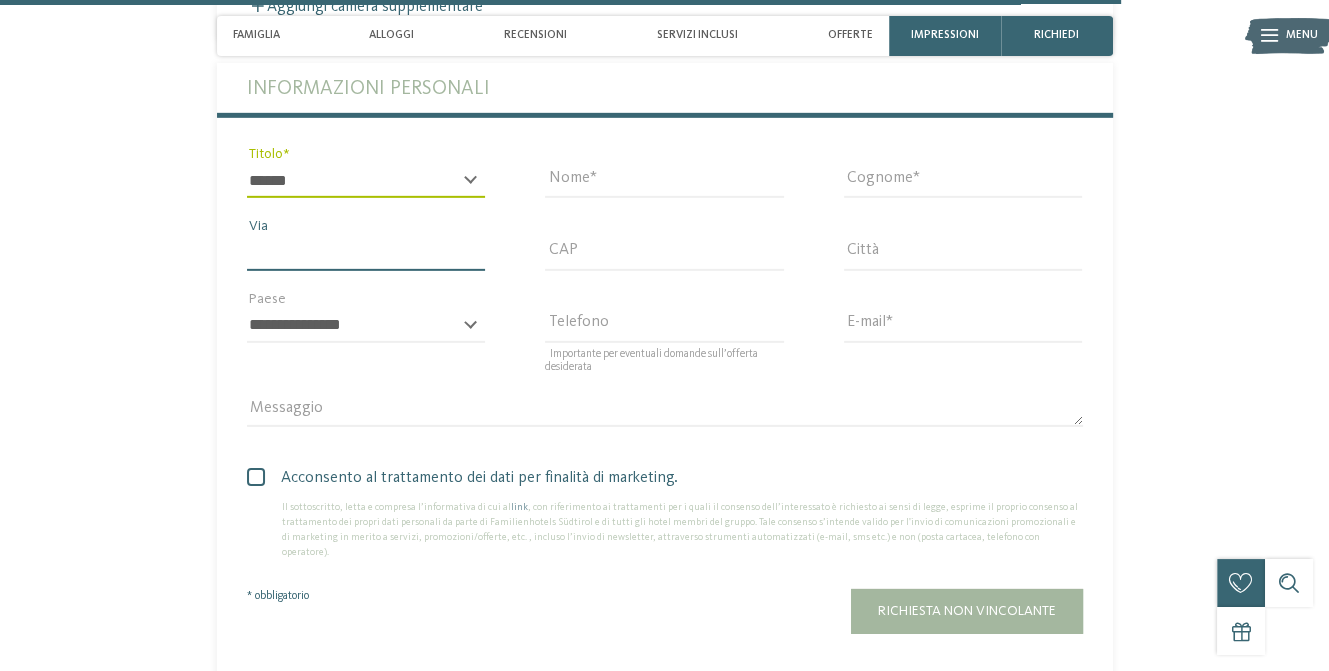 type on "**********" 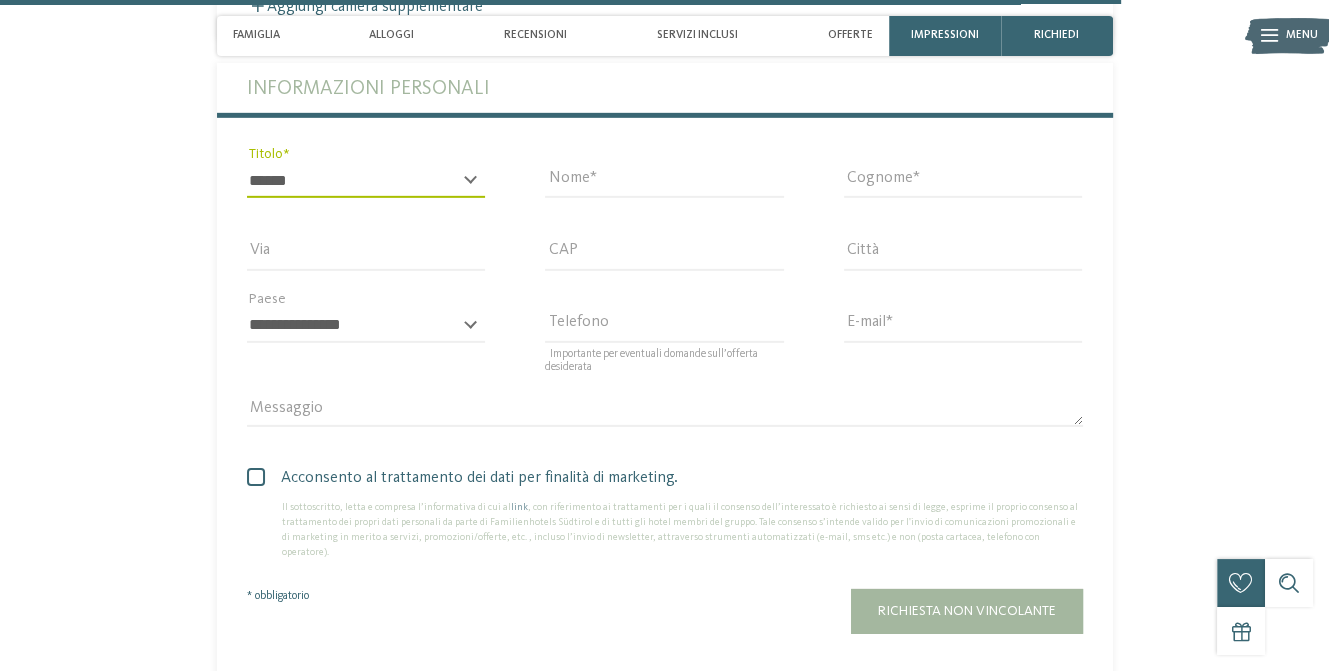 type on "*****" 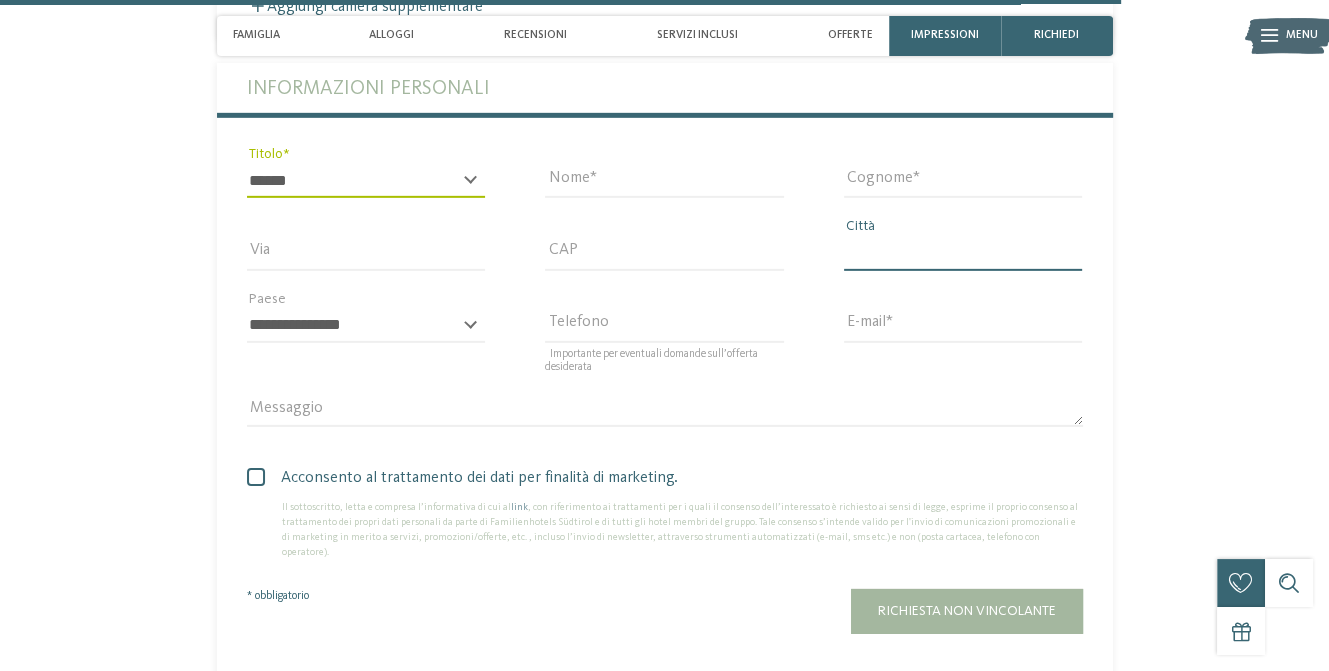 type on "*******" 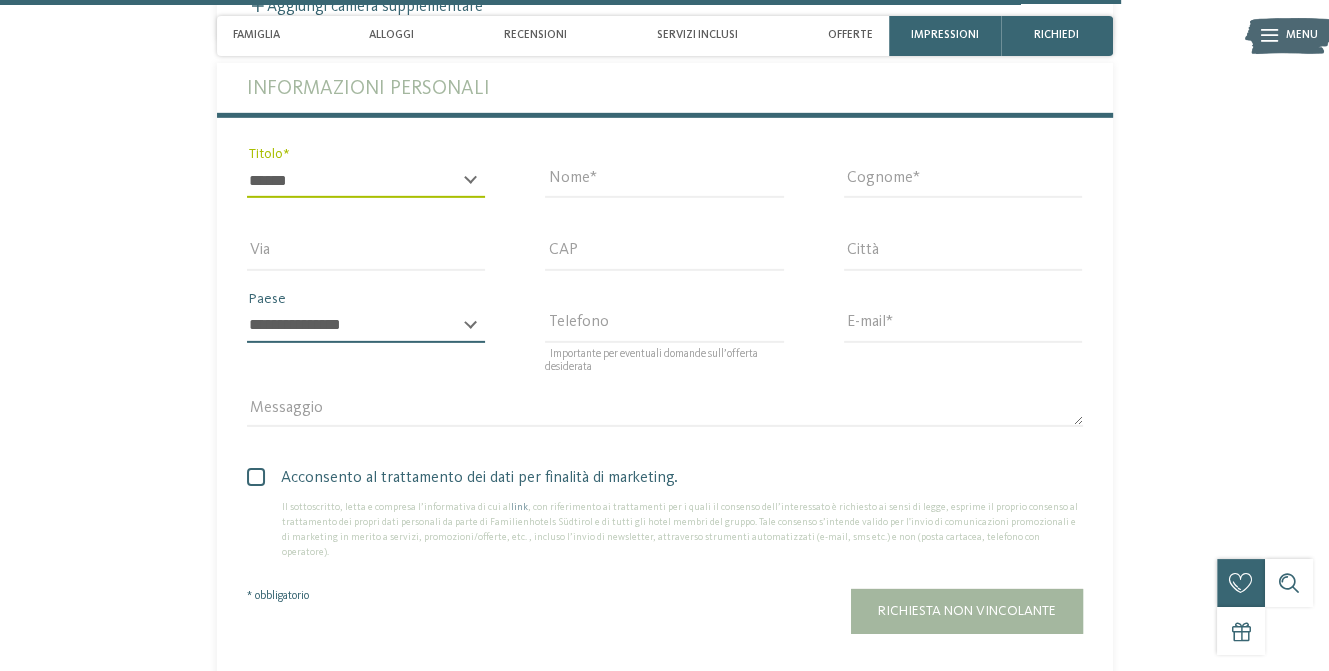 select on "**" 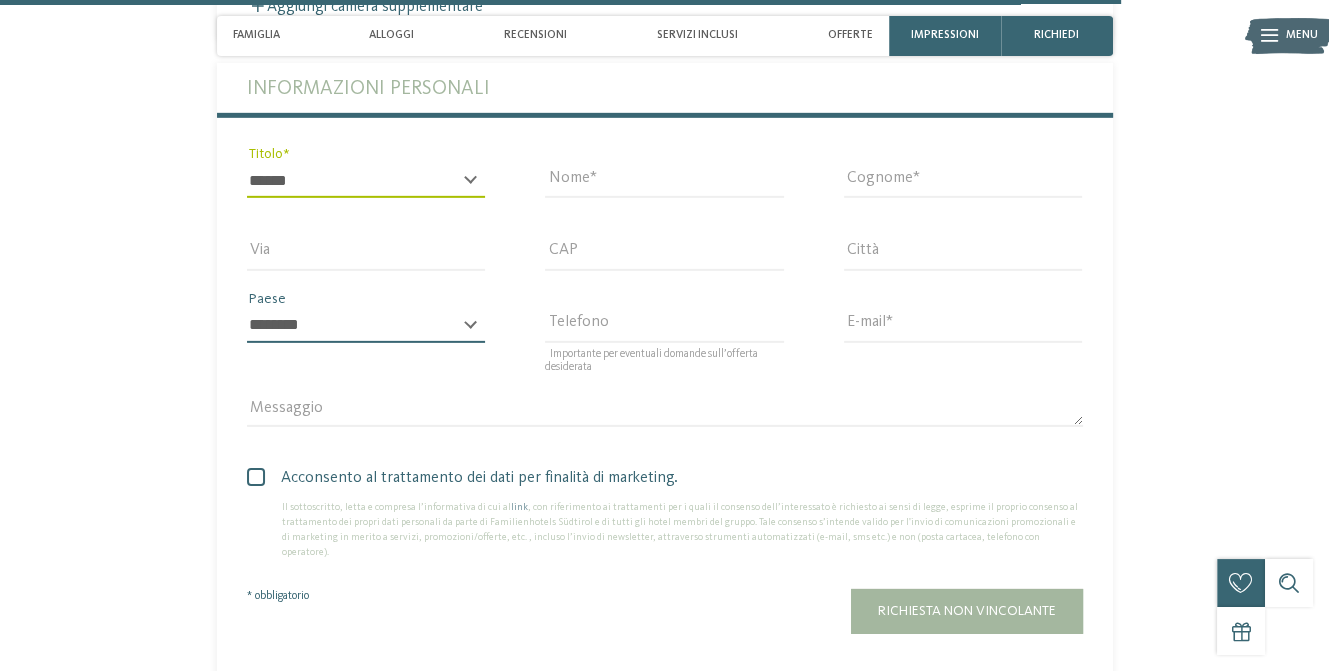 type on "**********" 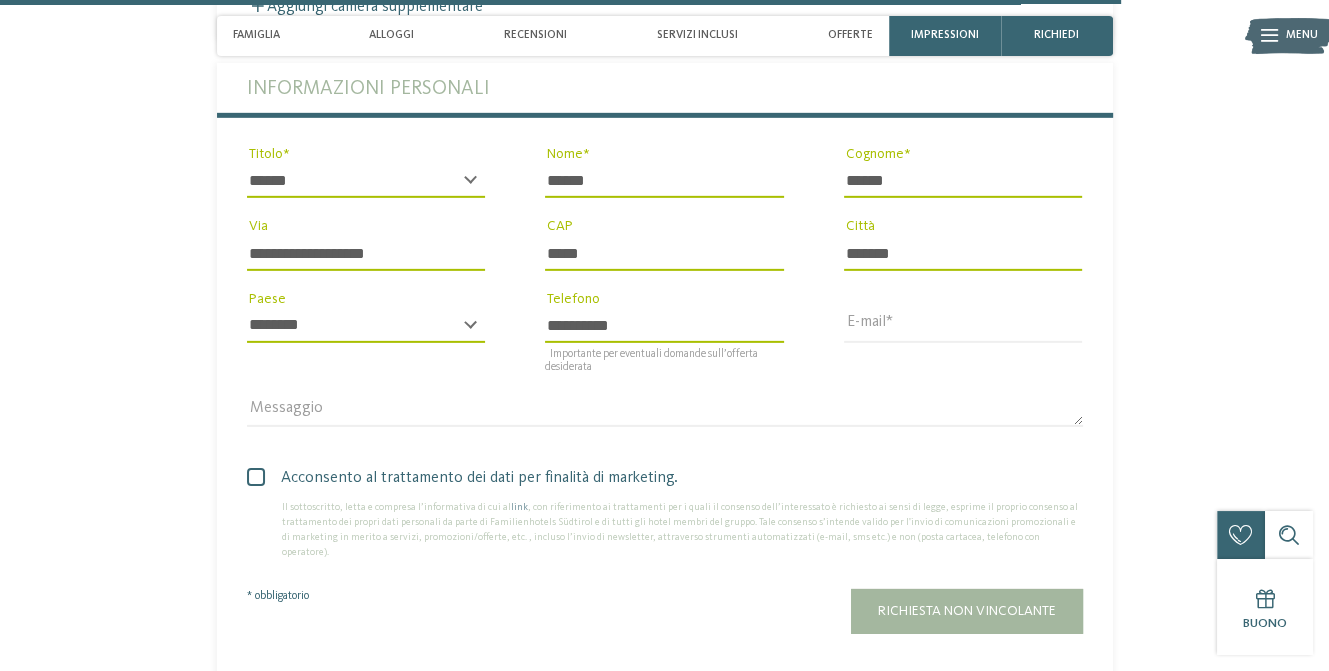 click on "**********" at bounding box center (366, 253) 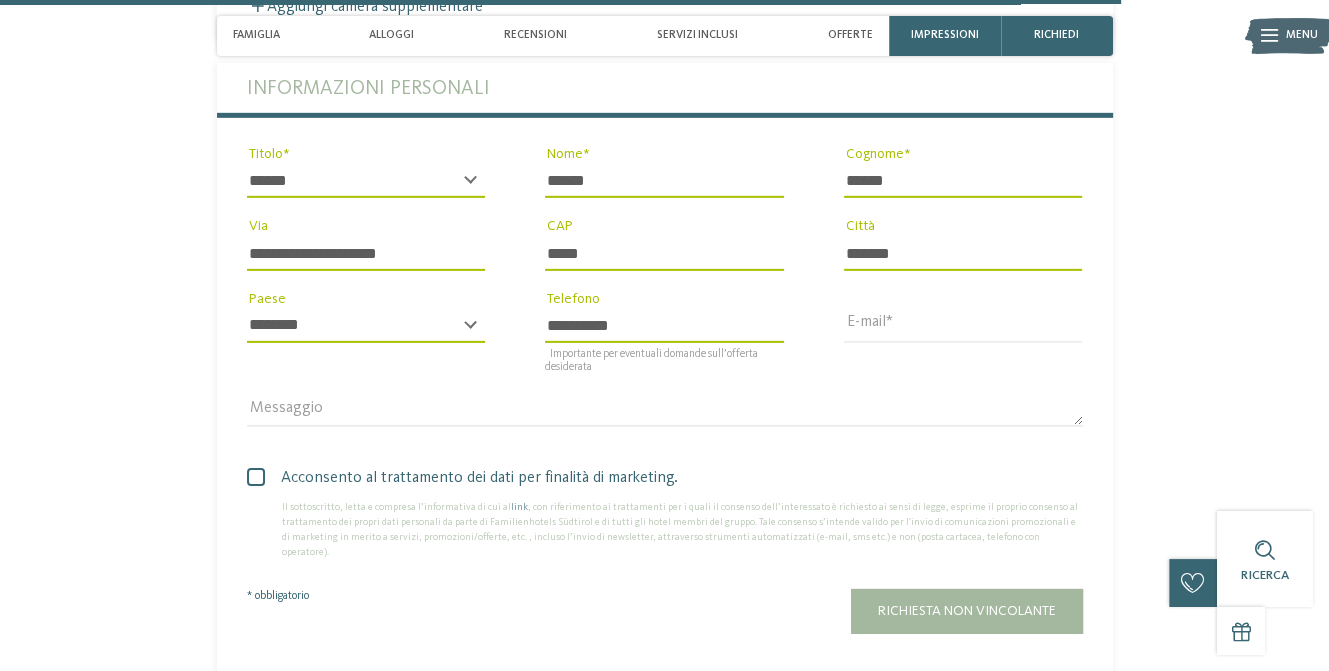 type on "**********" 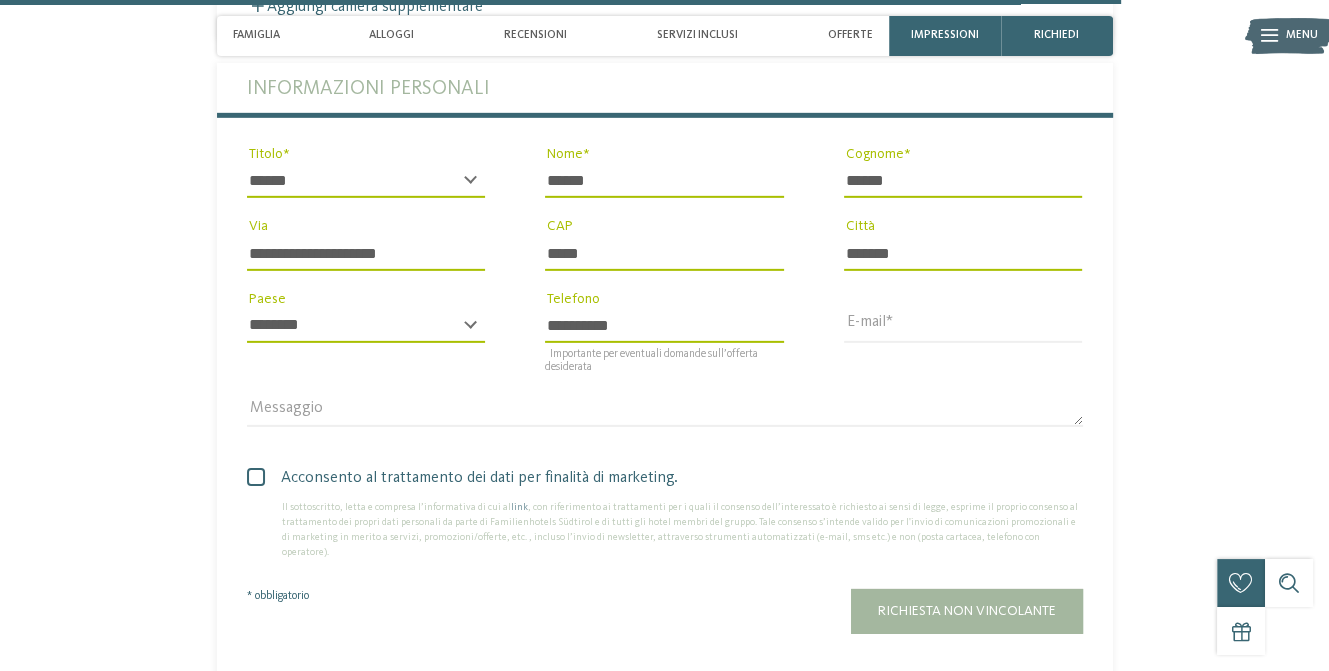 type on "*****" 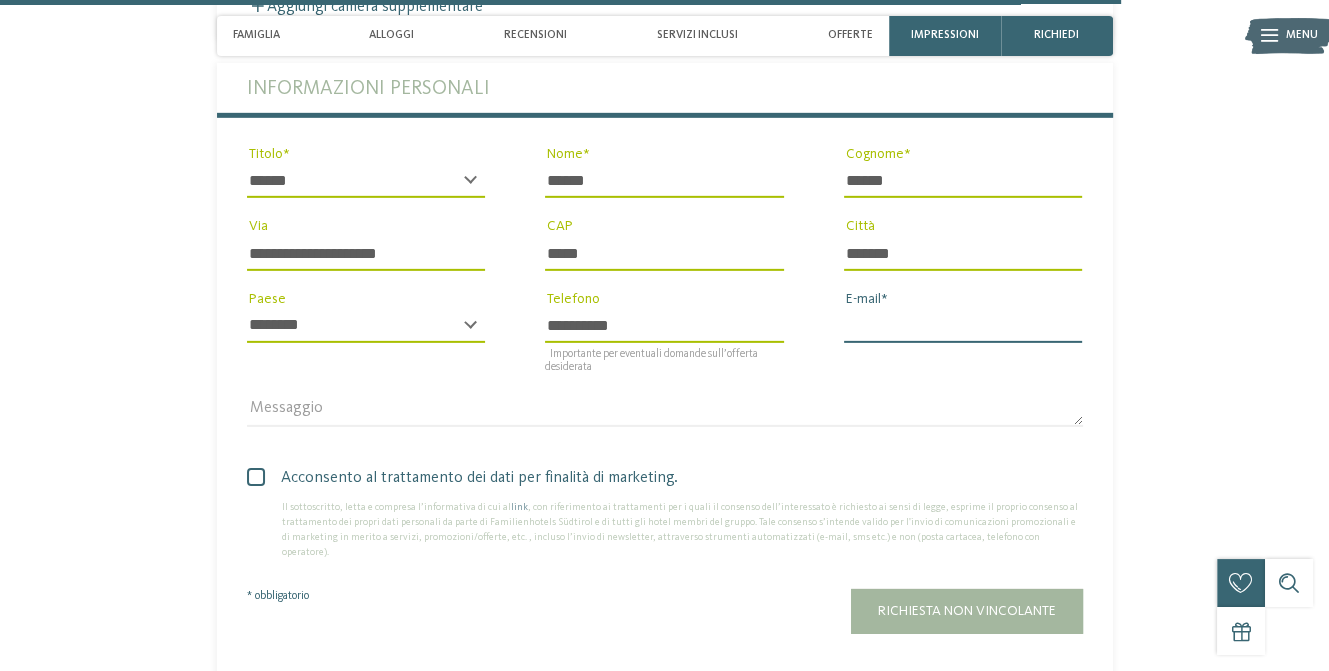 click on "E-mail" at bounding box center [963, 326] 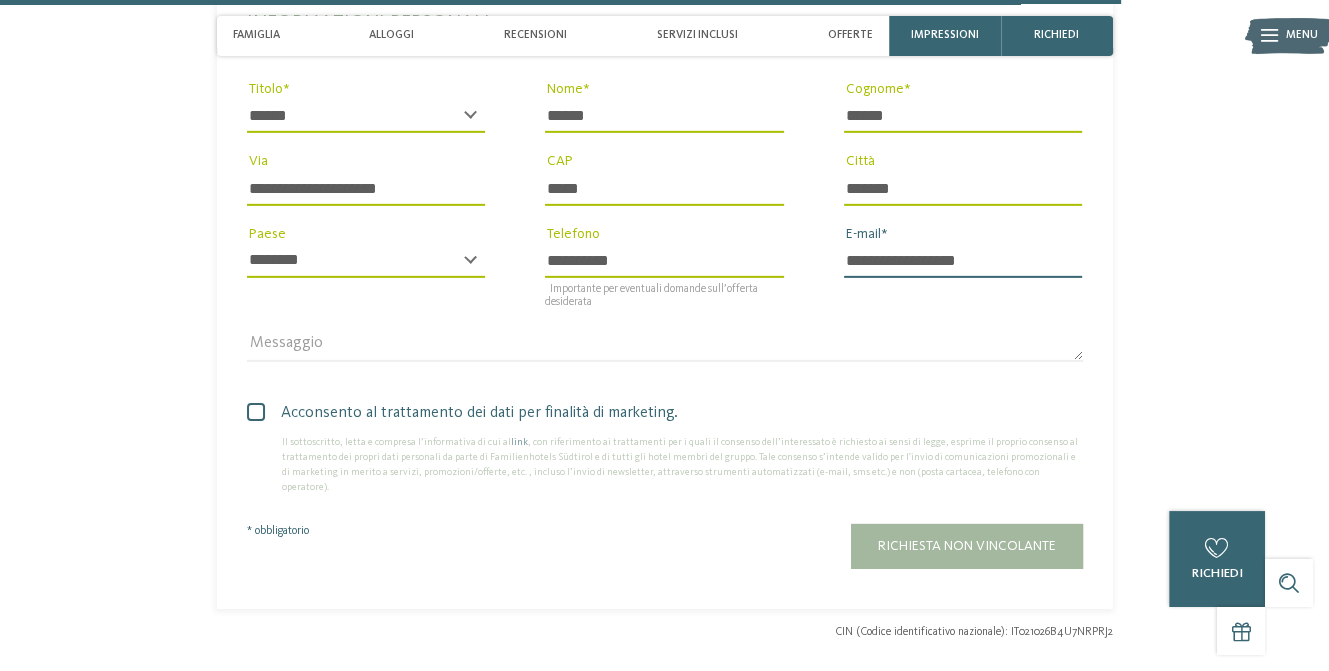 scroll, scrollTop: 5537, scrollLeft: 0, axis: vertical 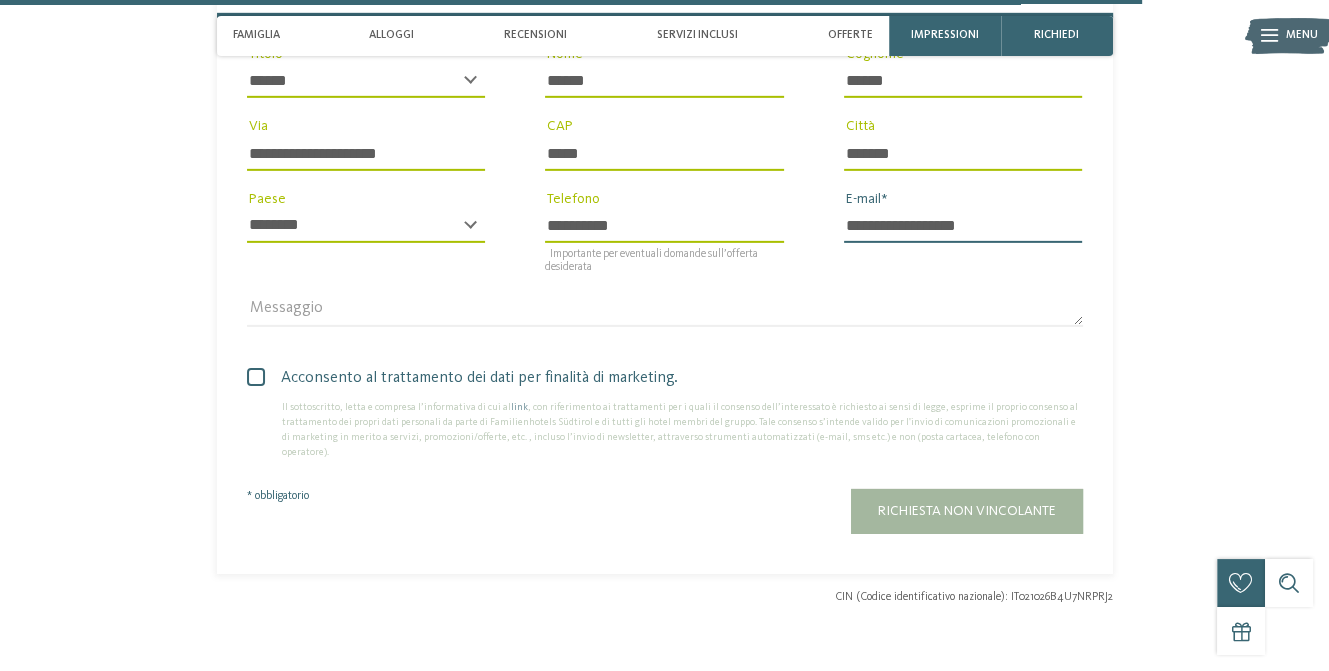 type on "**********" 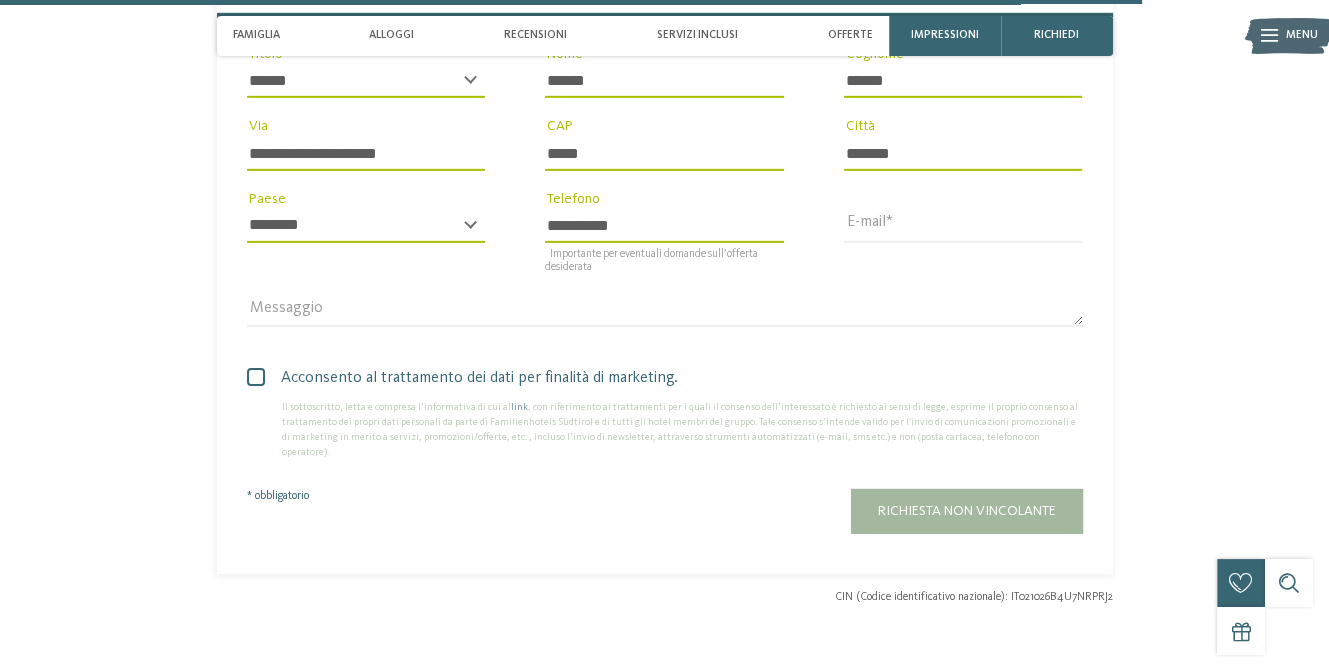 click at bounding box center [256, 377] 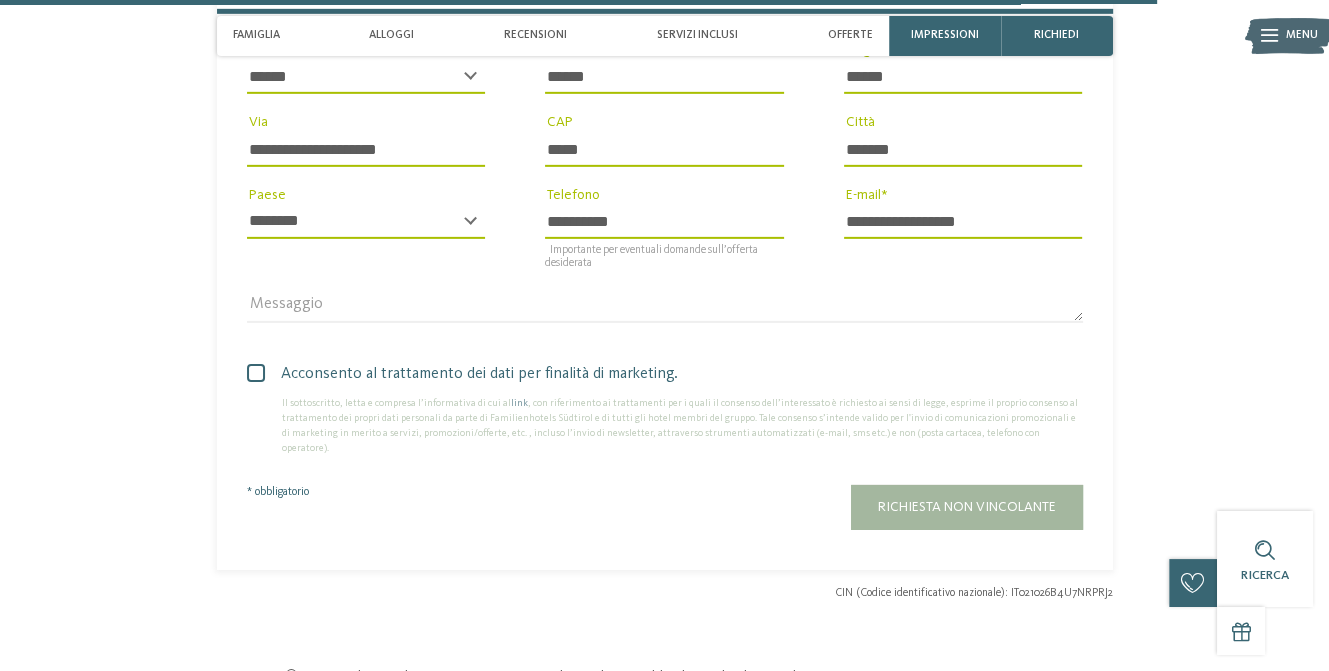 scroll, scrollTop: 5437, scrollLeft: 0, axis: vertical 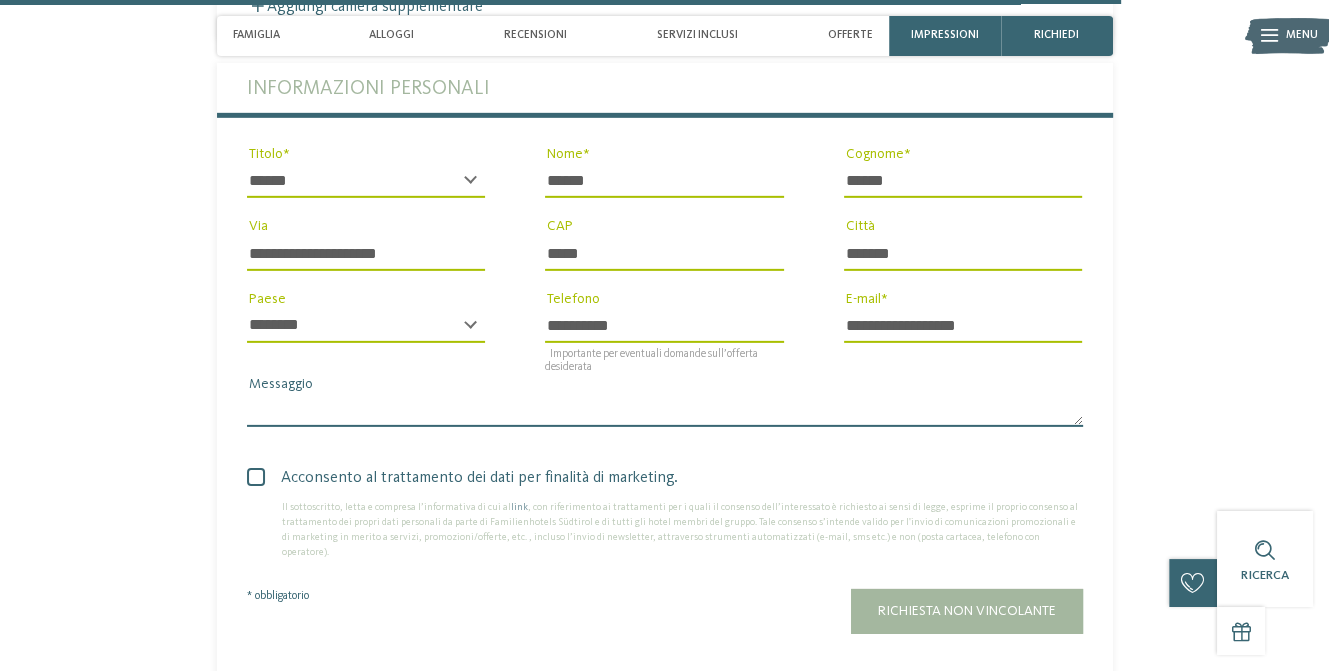 click on "Messaggio" at bounding box center (665, 411) 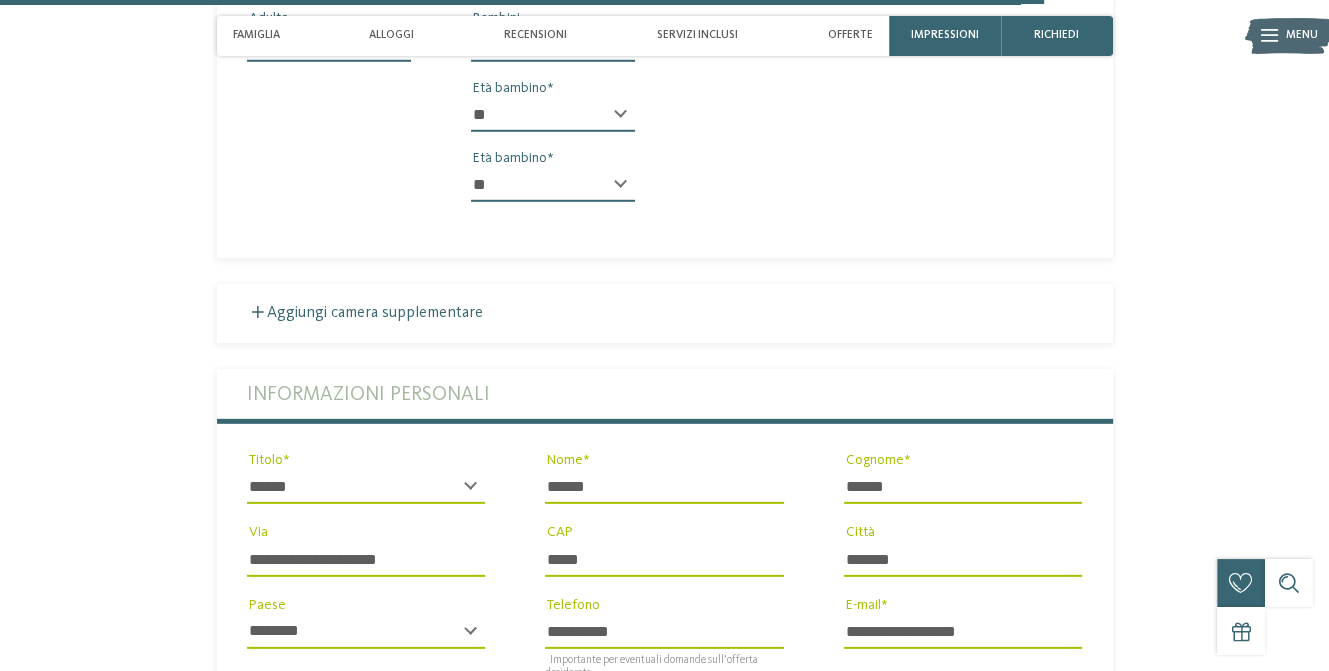 scroll, scrollTop: 5237, scrollLeft: 0, axis: vertical 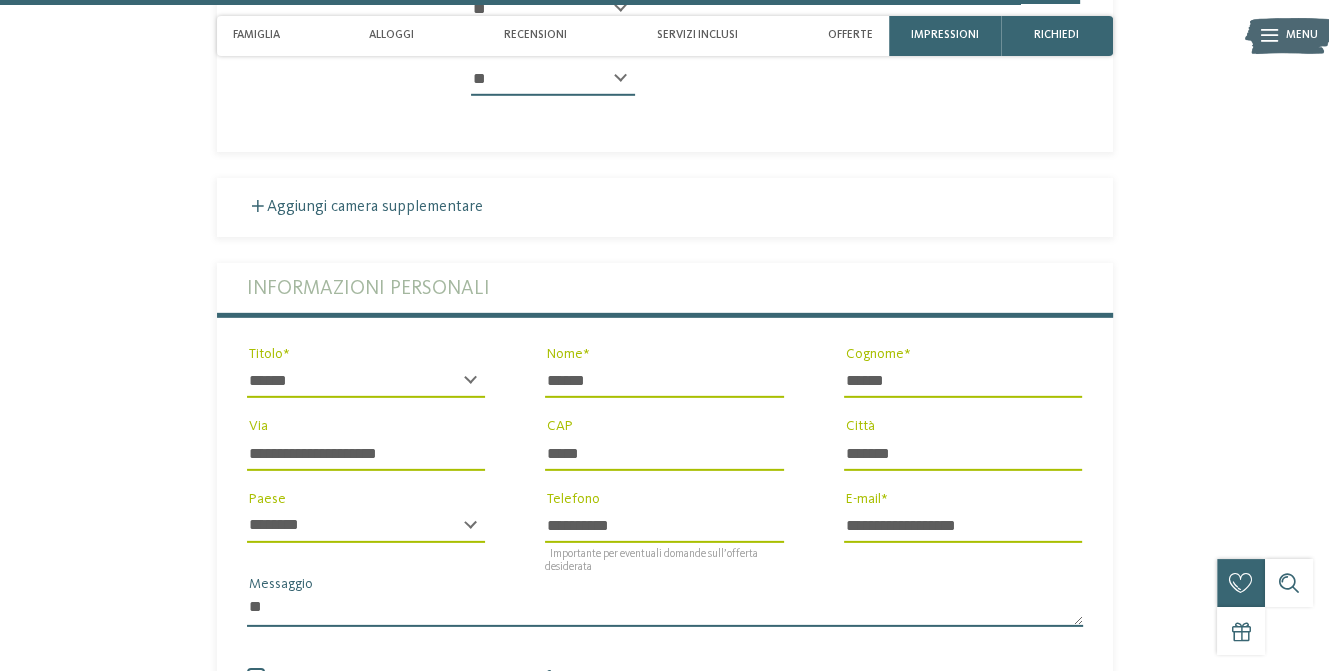 type on "*" 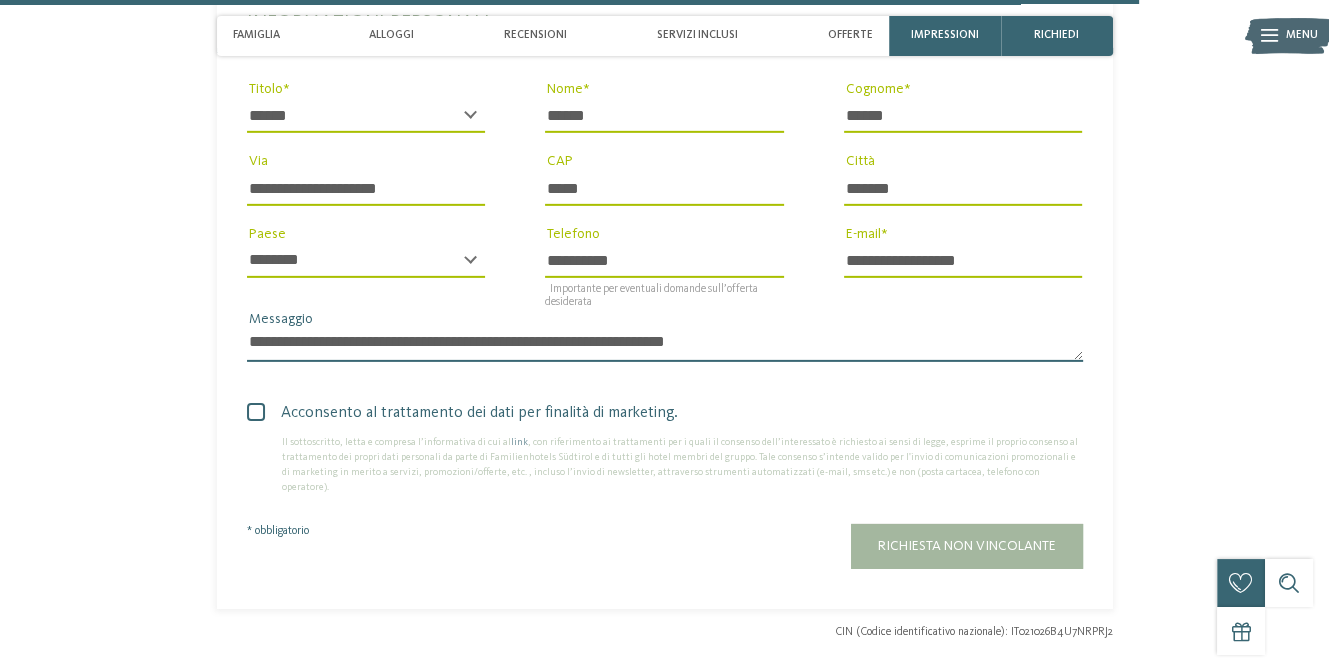 scroll, scrollTop: 5537, scrollLeft: 0, axis: vertical 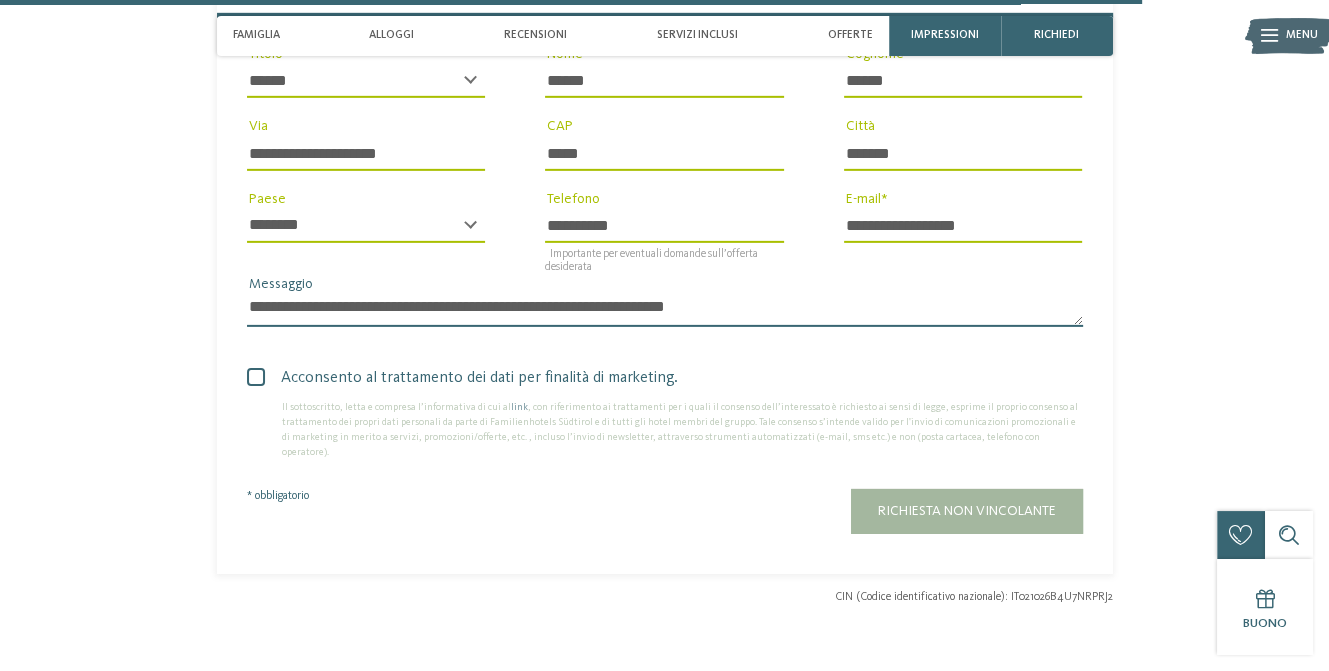 click on "**********" at bounding box center (665, 311) 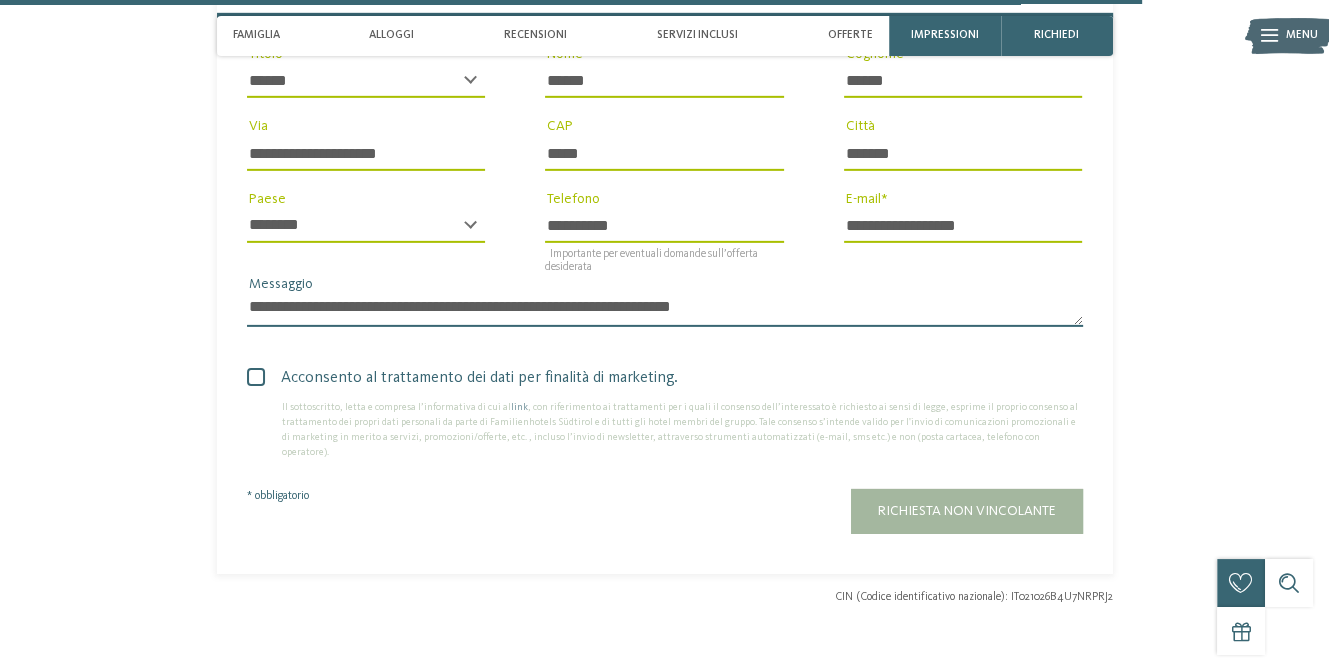 click on "**********" at bounding box center (665, 311) 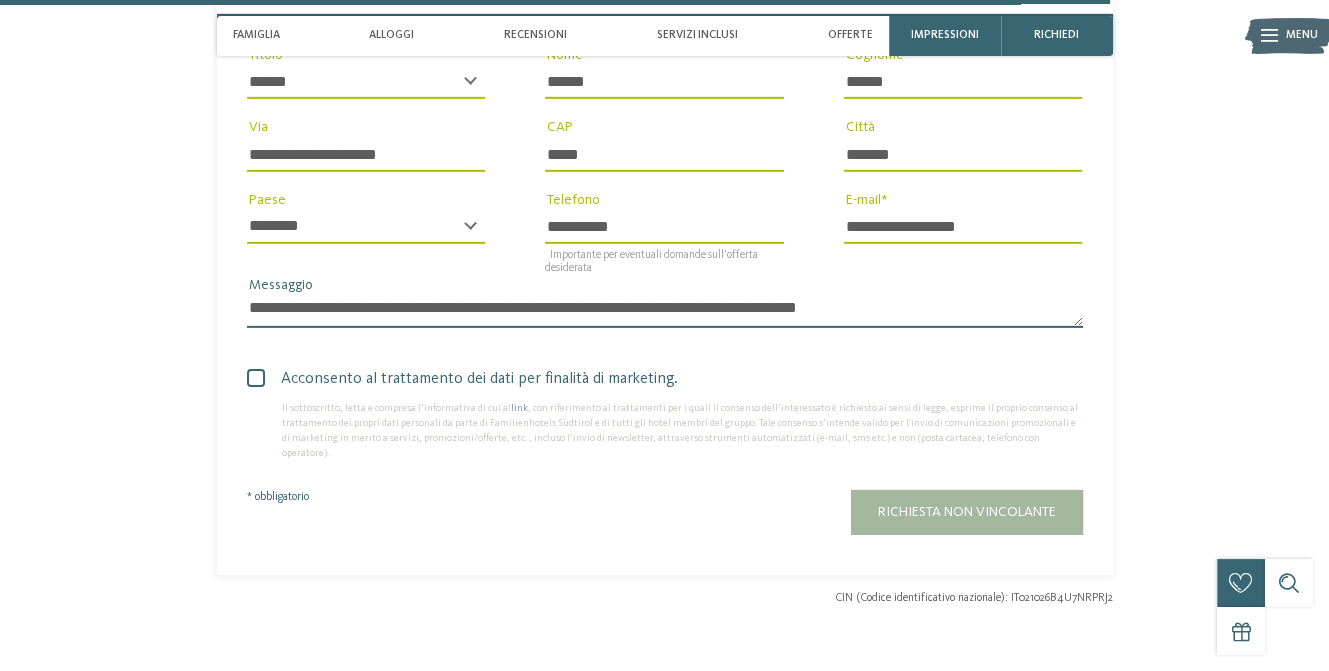 scroll, scrollTop: 5737, scrollLeft: 0, axis: vertical 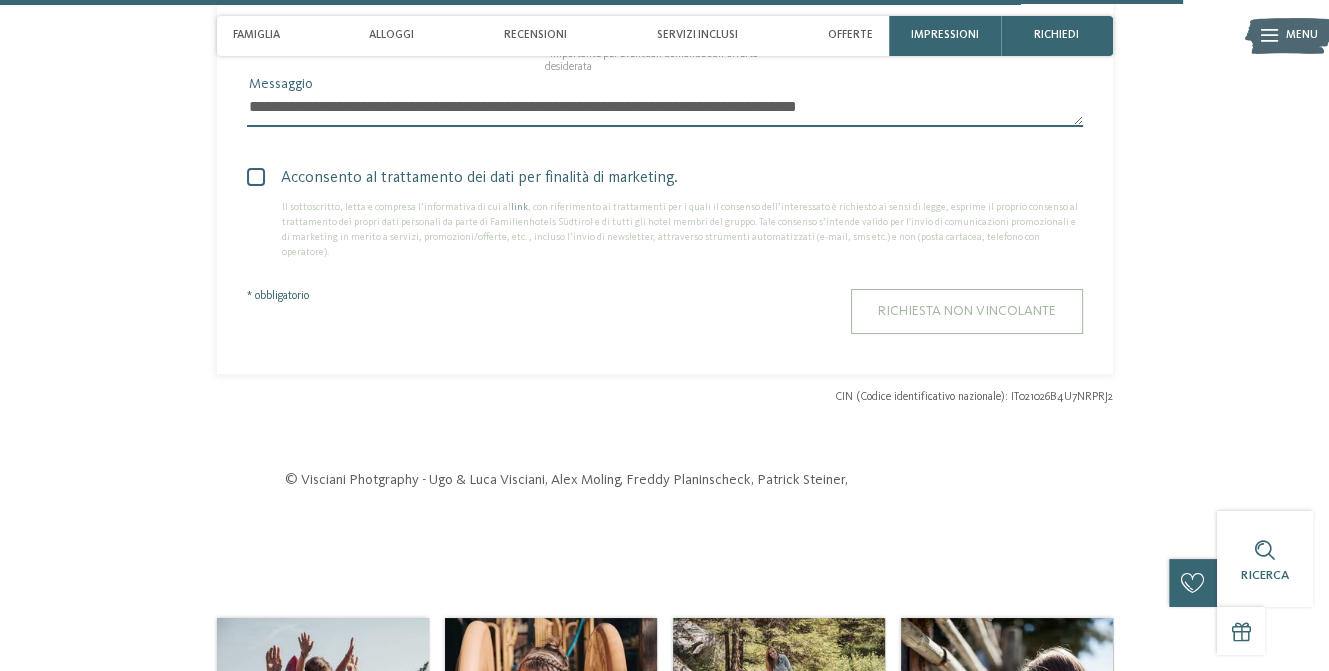 type on "**********" 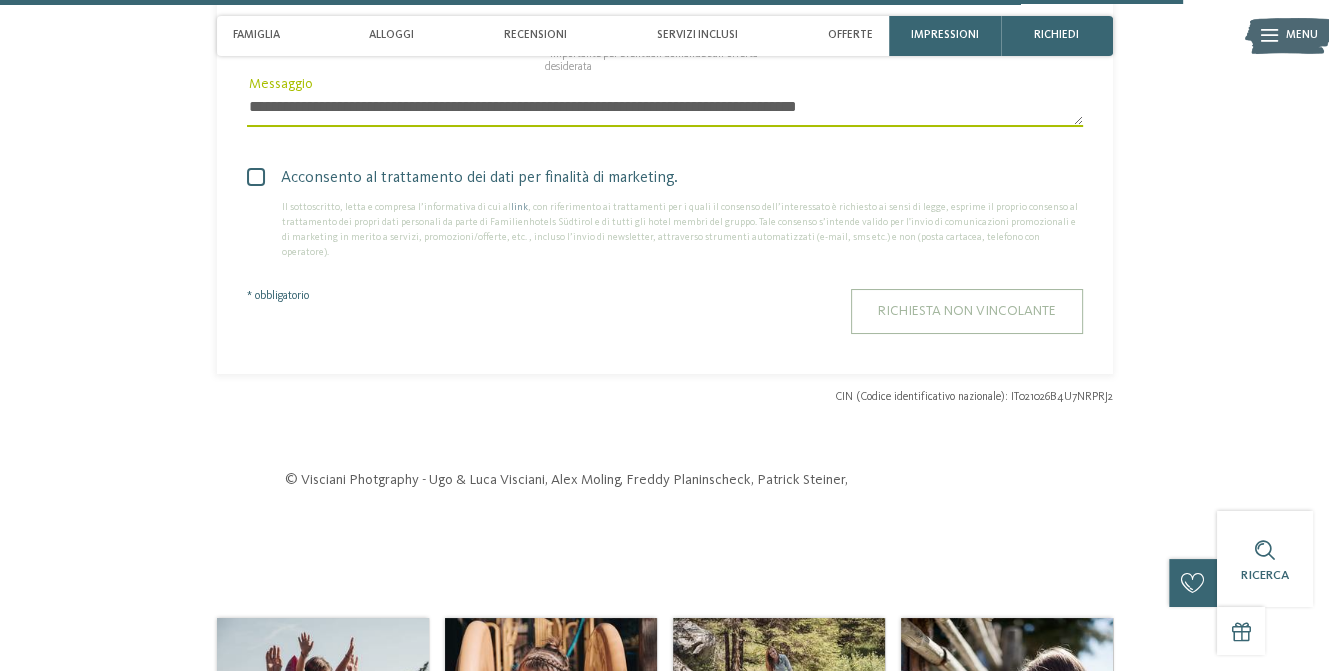 click on "Richiesta non vincolante" at bounding box center [967, 311] 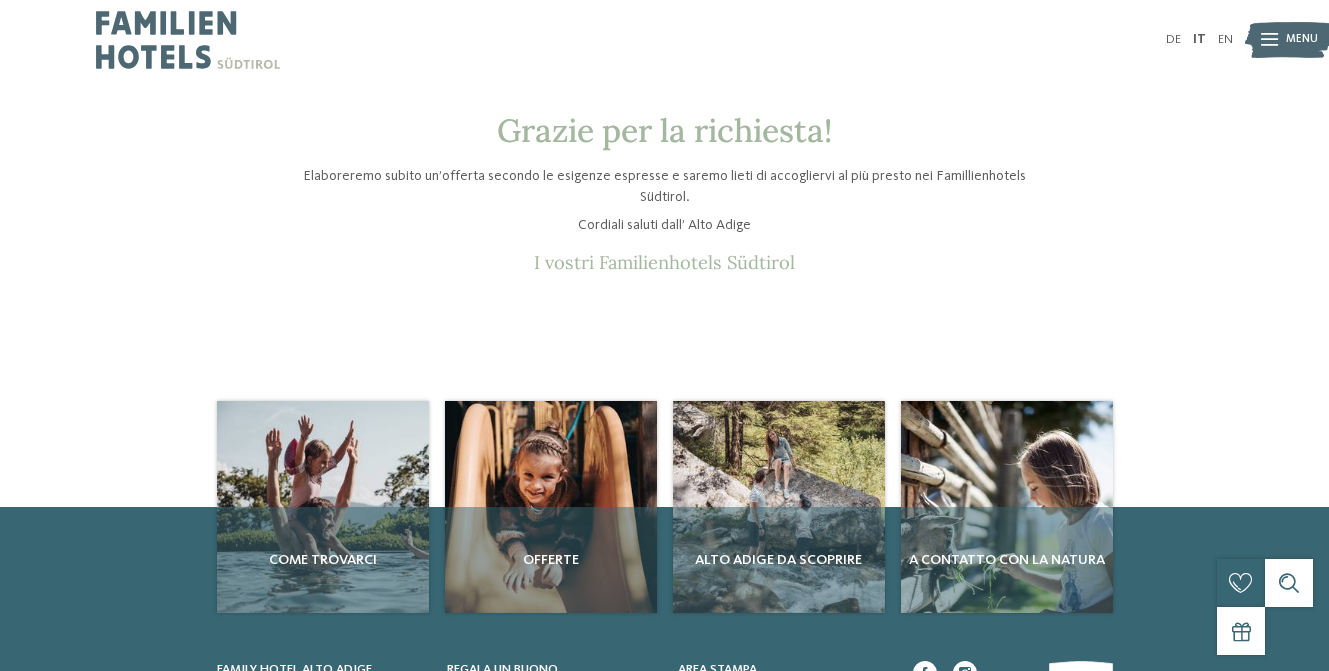scroll, scrollTop: 0, scrollLeft: 0, axis: both 